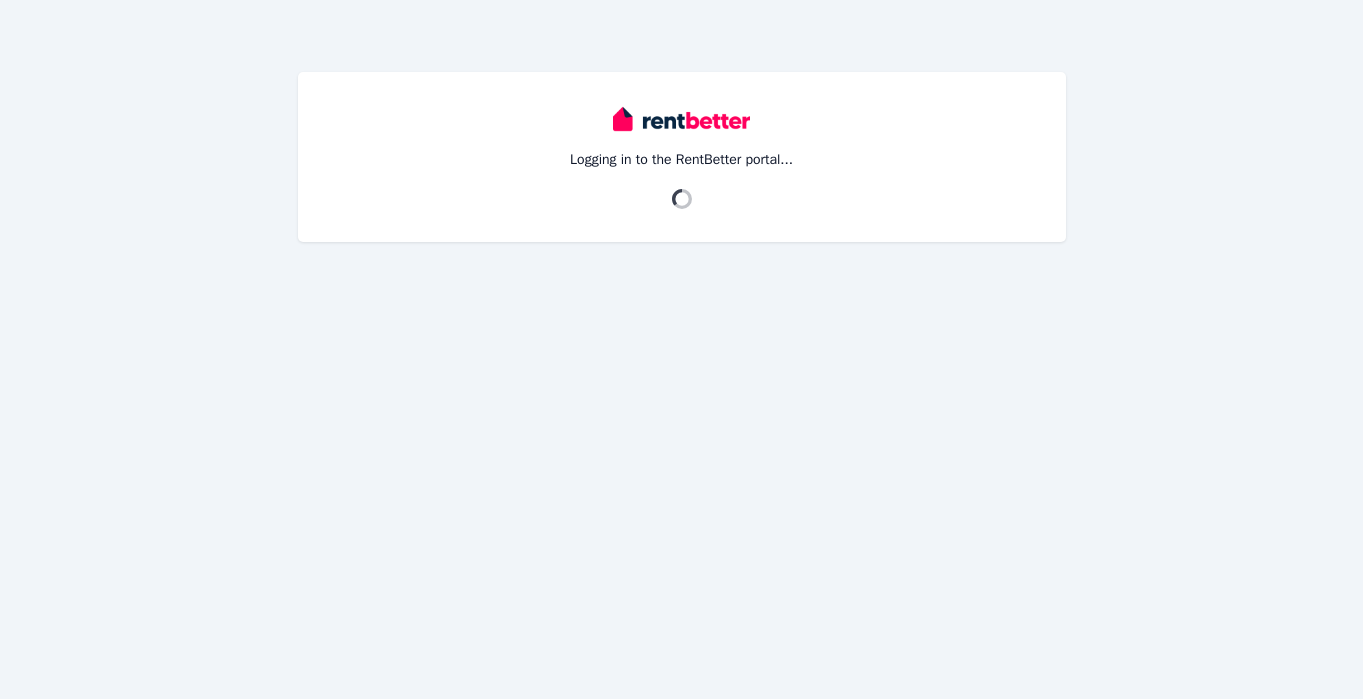 scroll, scrollTop: 0, scrollLeft: 0, axis: both 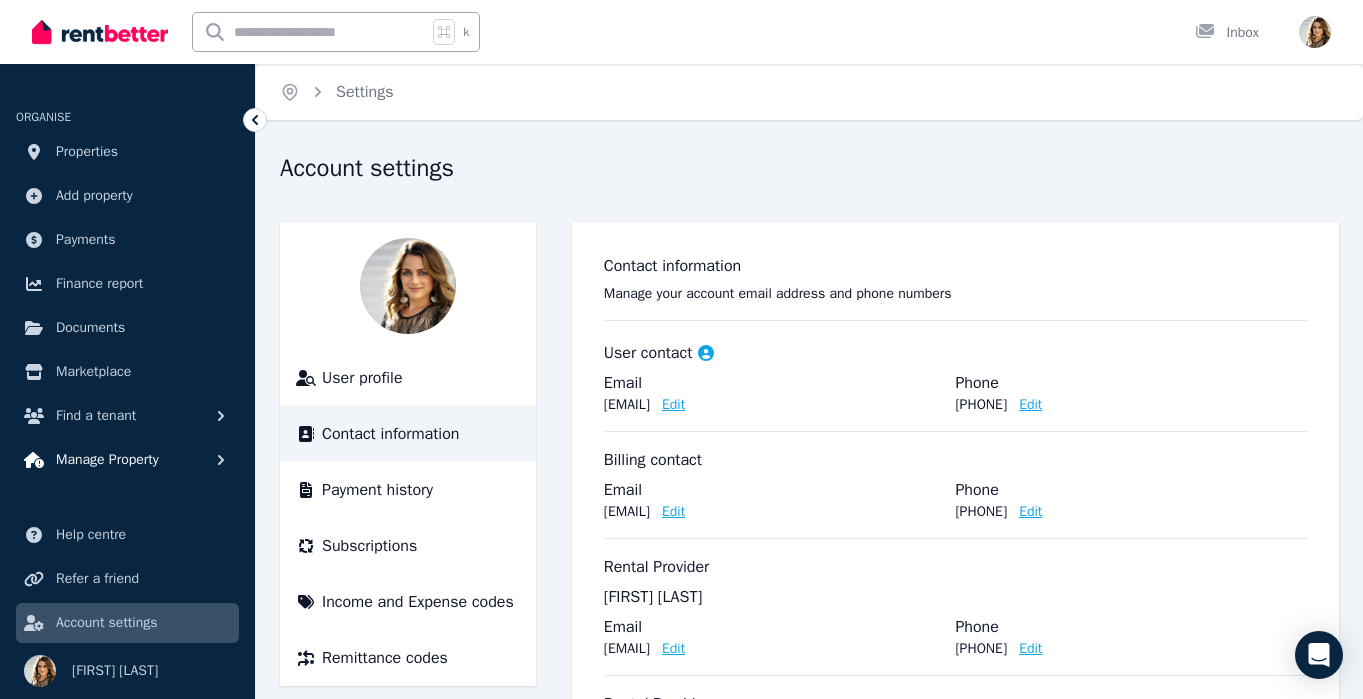 click on "Manage Property" at bounding box center [107, 460] 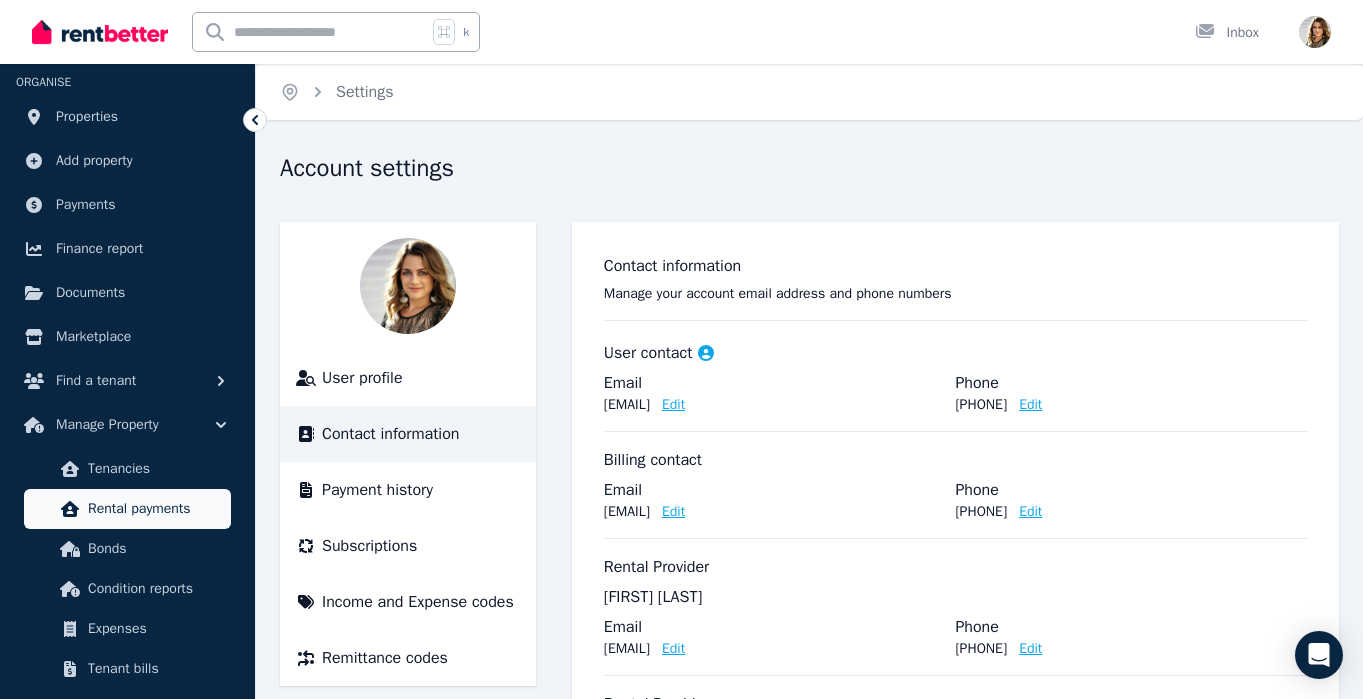 scroll, scrollTop: 51, scrollLeft: 0, axis: vertical 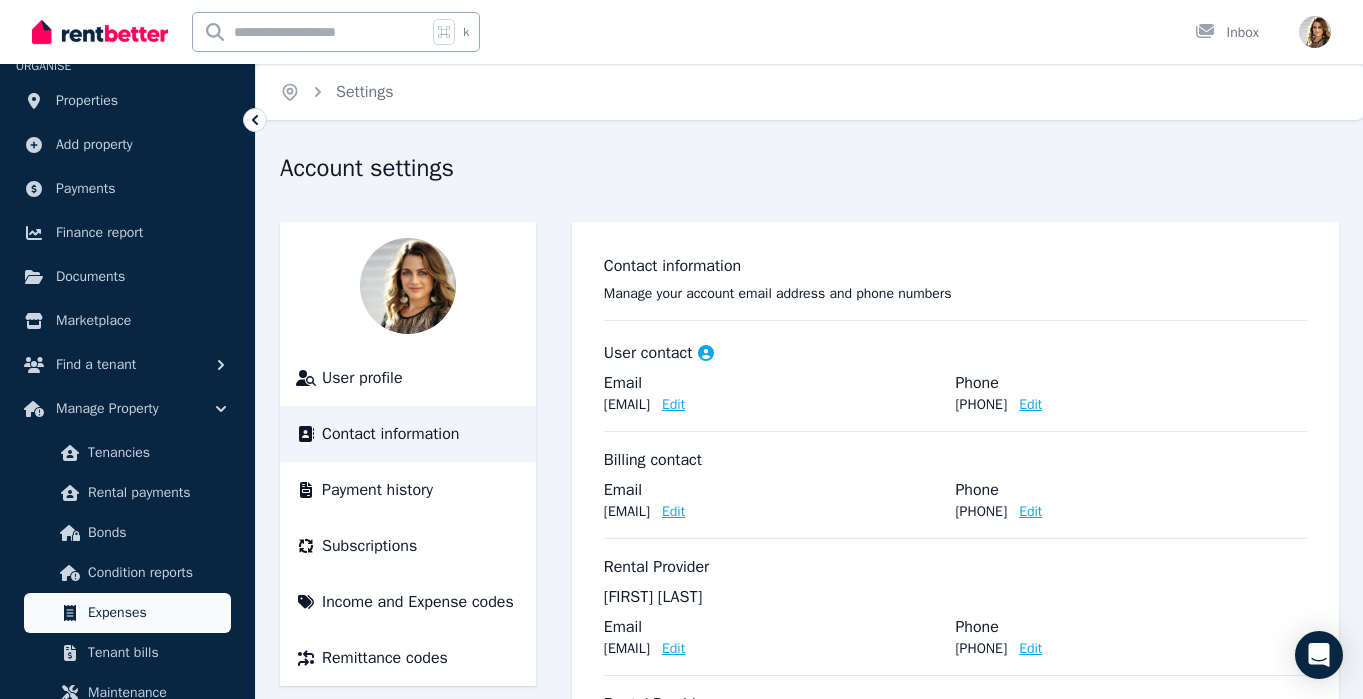 click on "Expenses" at bounding box center [155, 613] 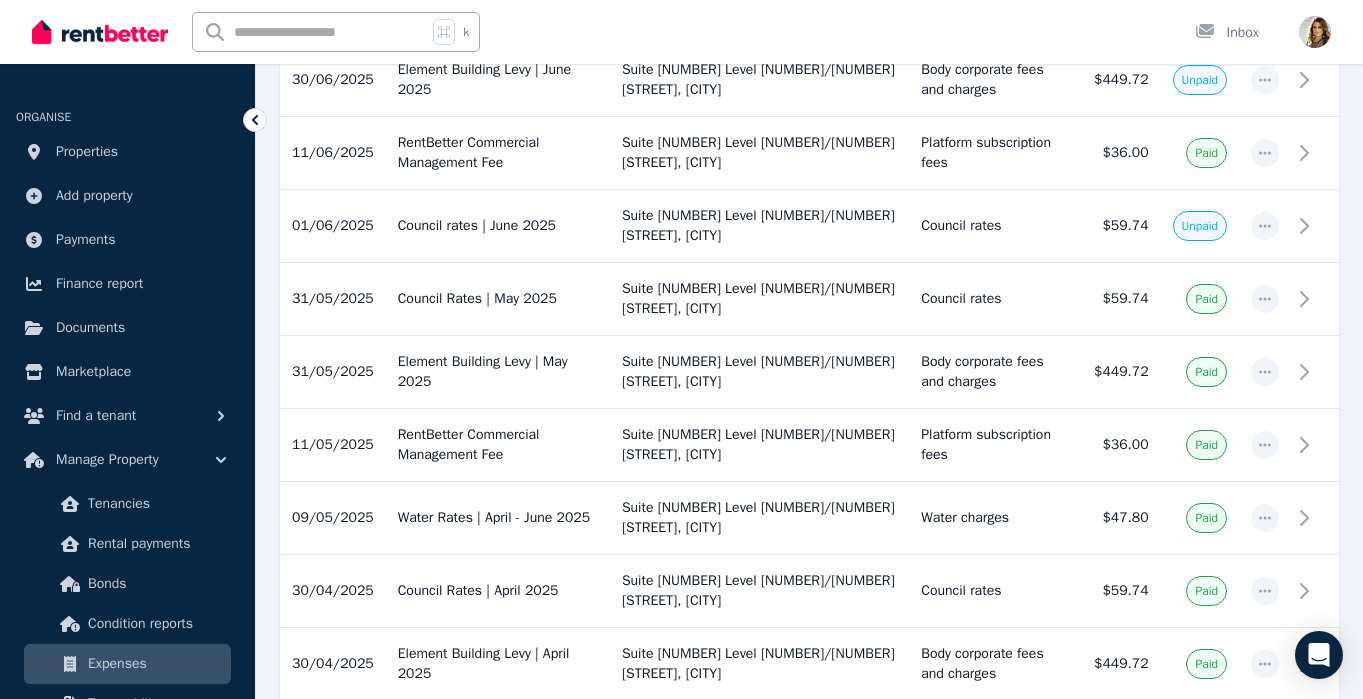 scroll, scrollTop: 738, scrollLeft: 0, axis: vertical 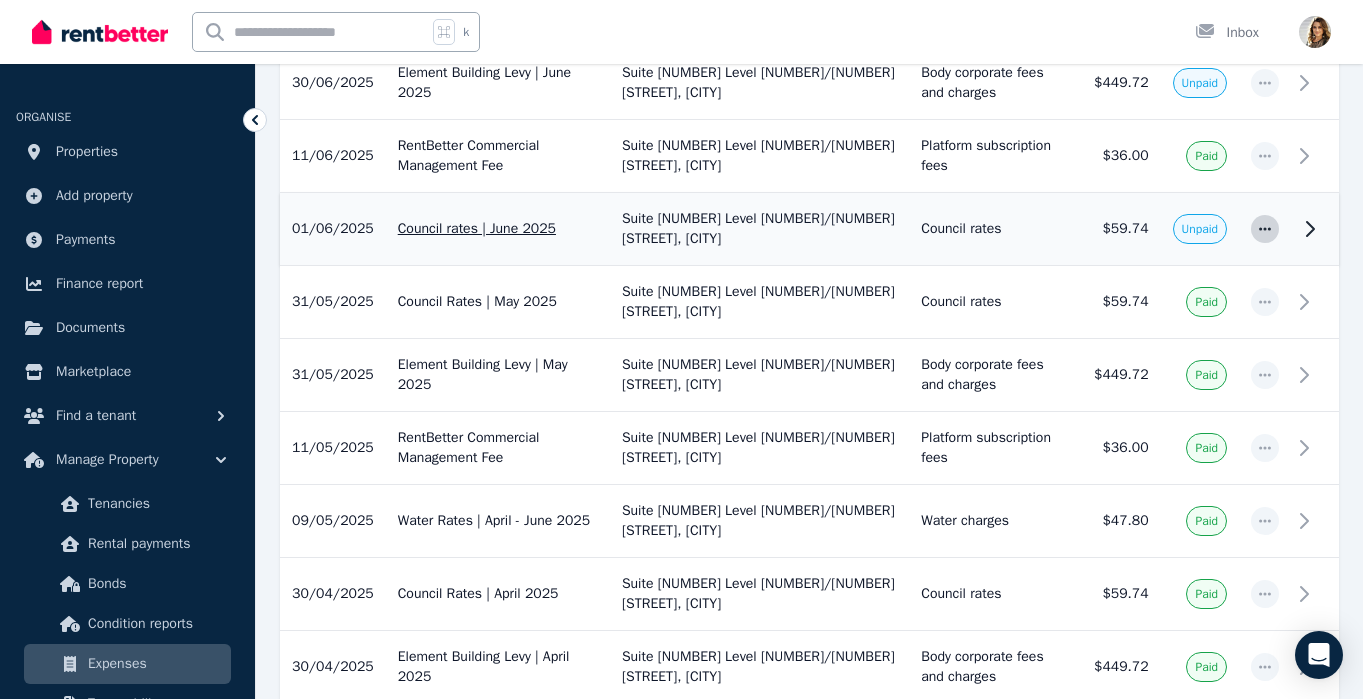 click 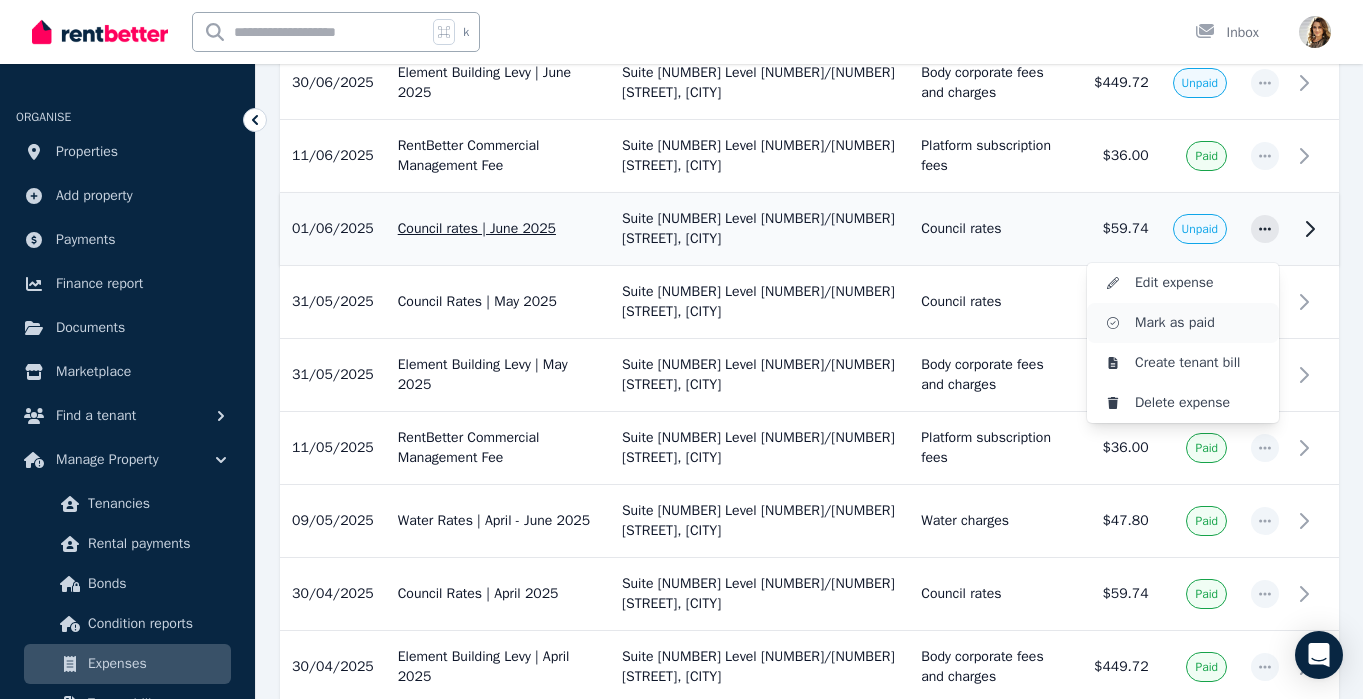 click on "Mark as paid" at bounding box center [1199, 323] 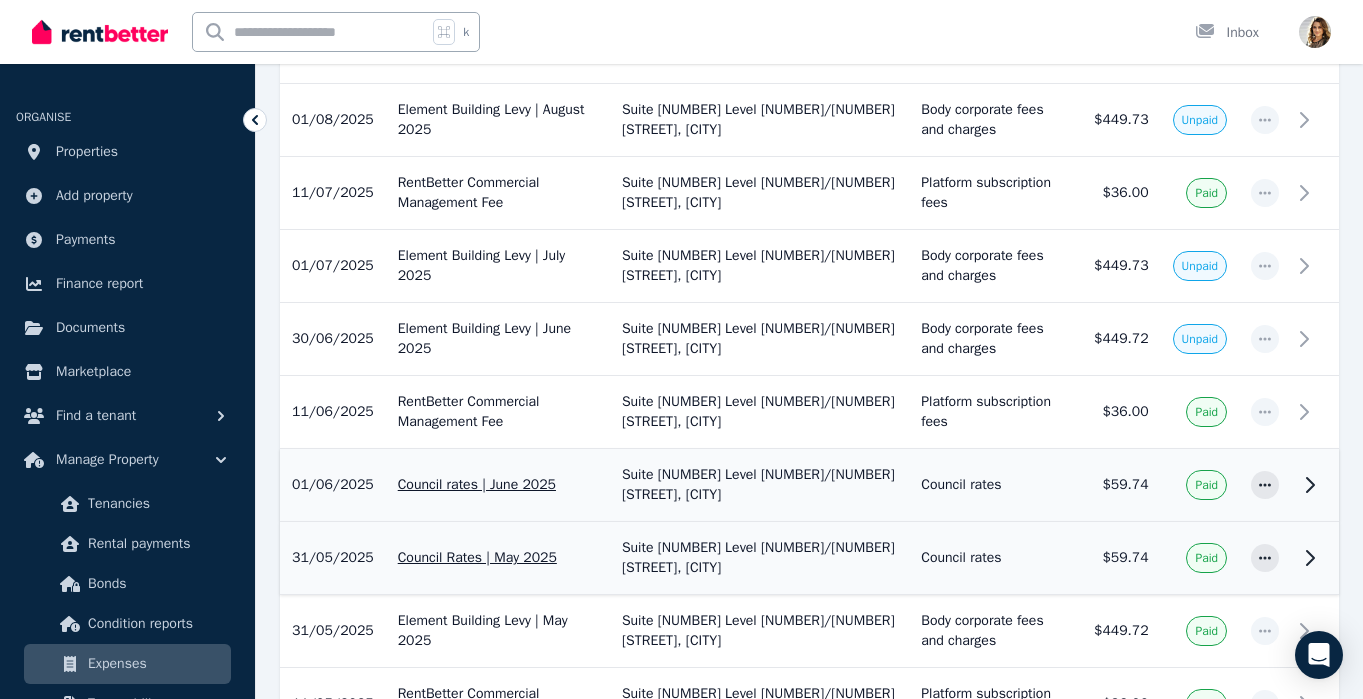 scroll, scrollTop: 472, scrollLeft: 0, axis: vertical 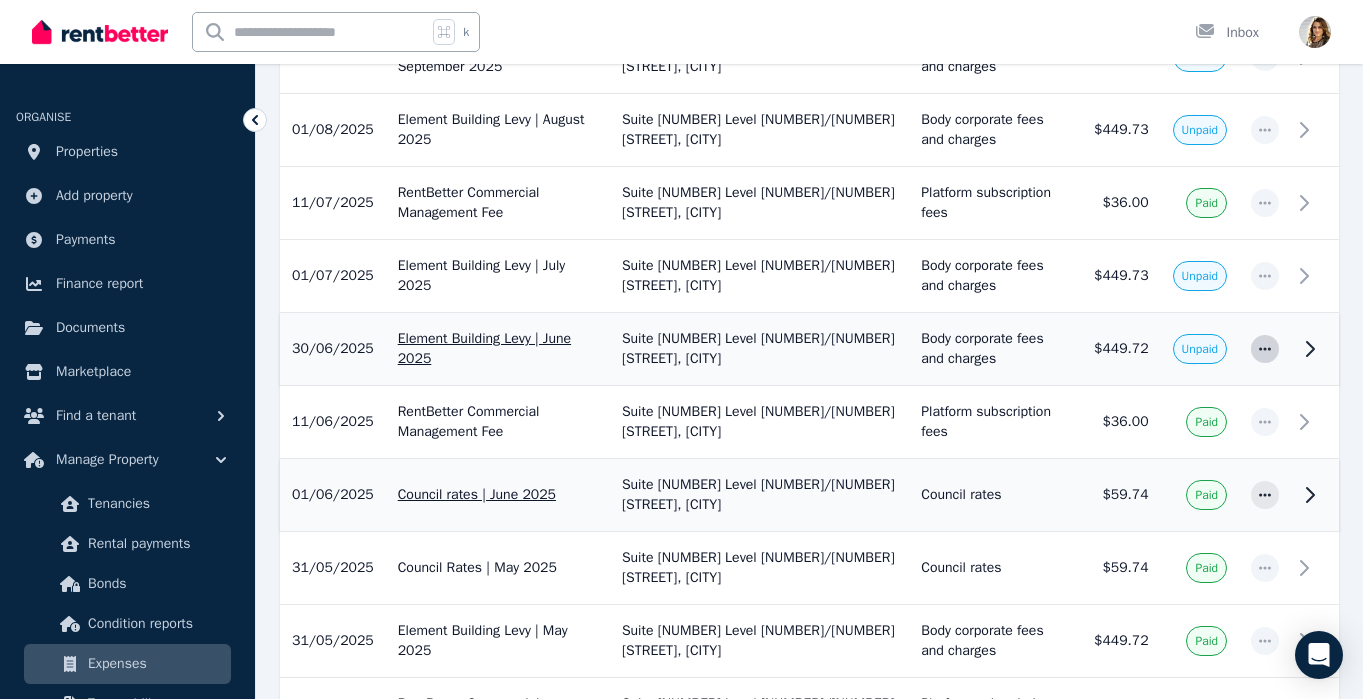 click 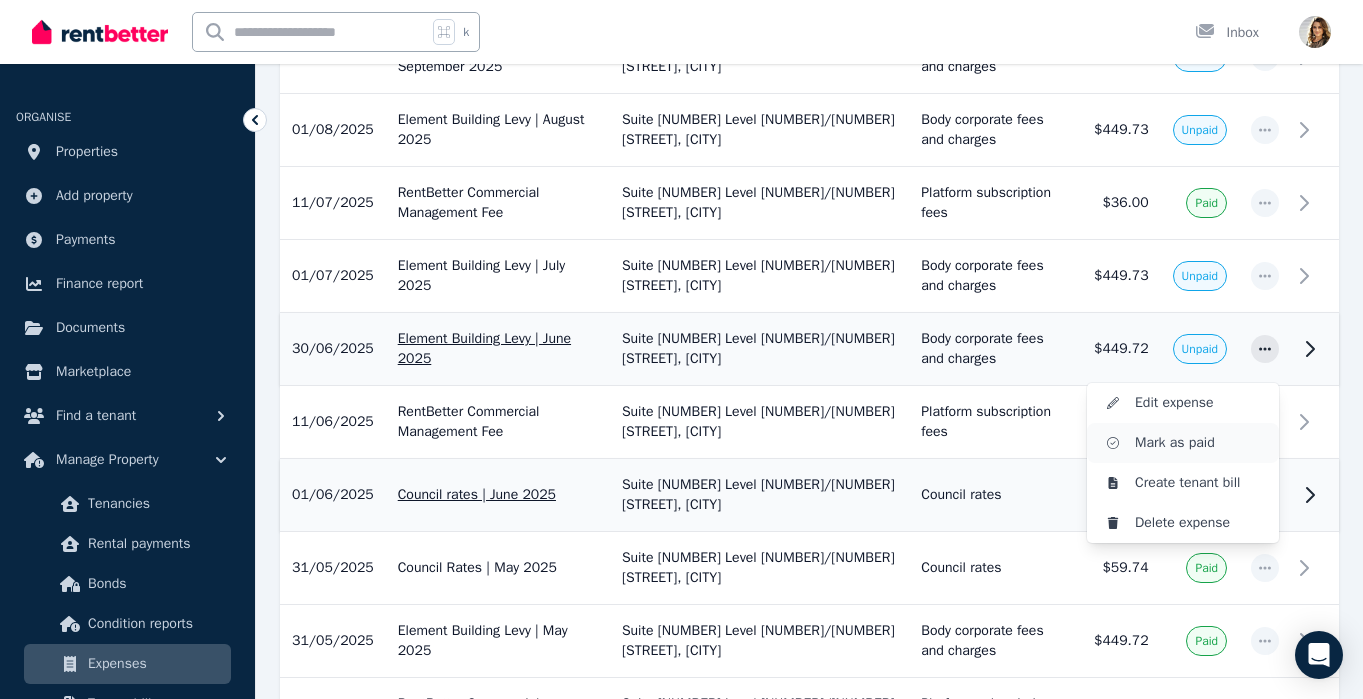 click on "Mark as paid" at bounding box center [1199, 443] 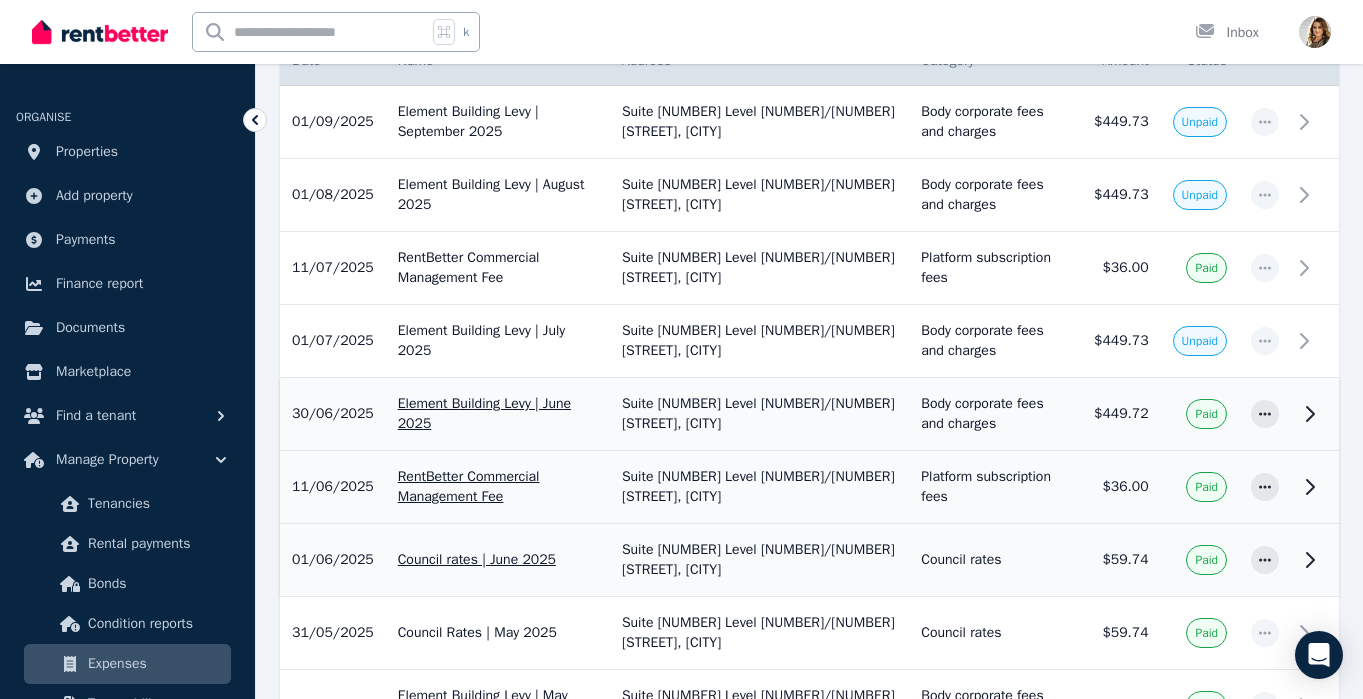 scroll, scrollTop: 406, scrollLeft: 0, axis: vertical 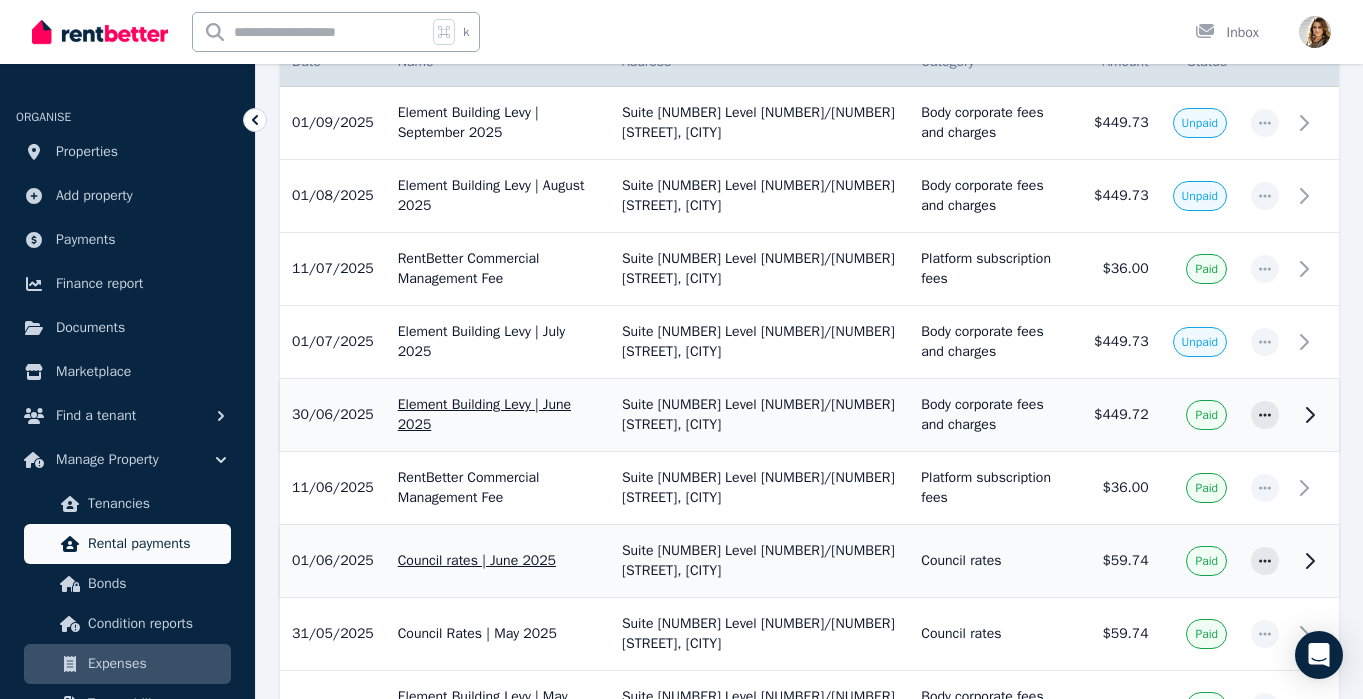 click on "Rental payments" at bounding box center [155, 544] 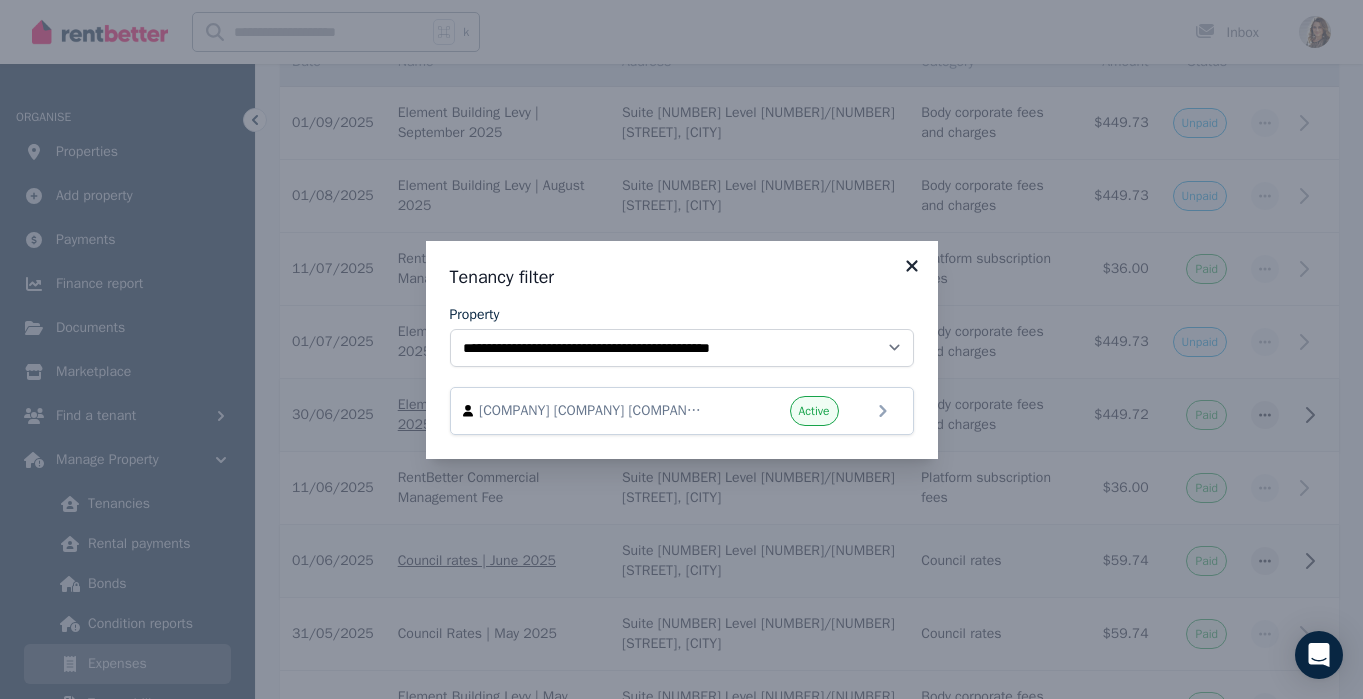 click 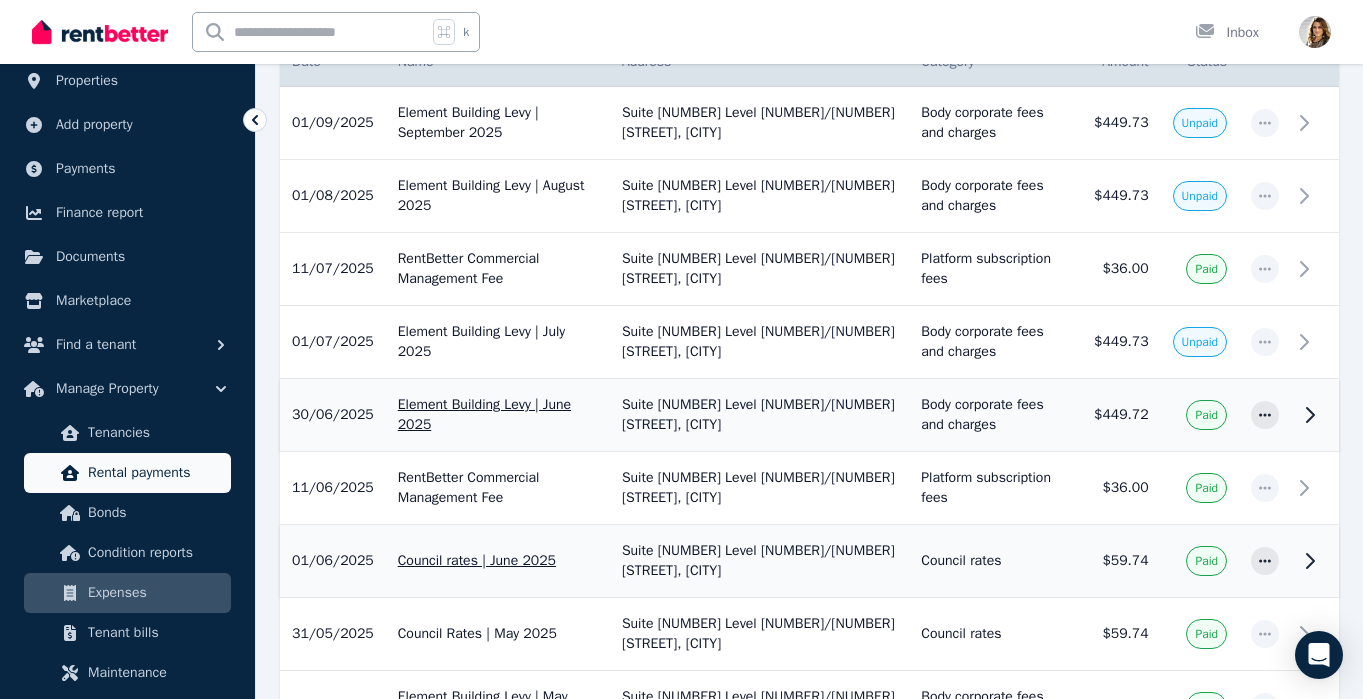 scroll, scrollTop: 88, scrollLeft: 0, axis: vertical 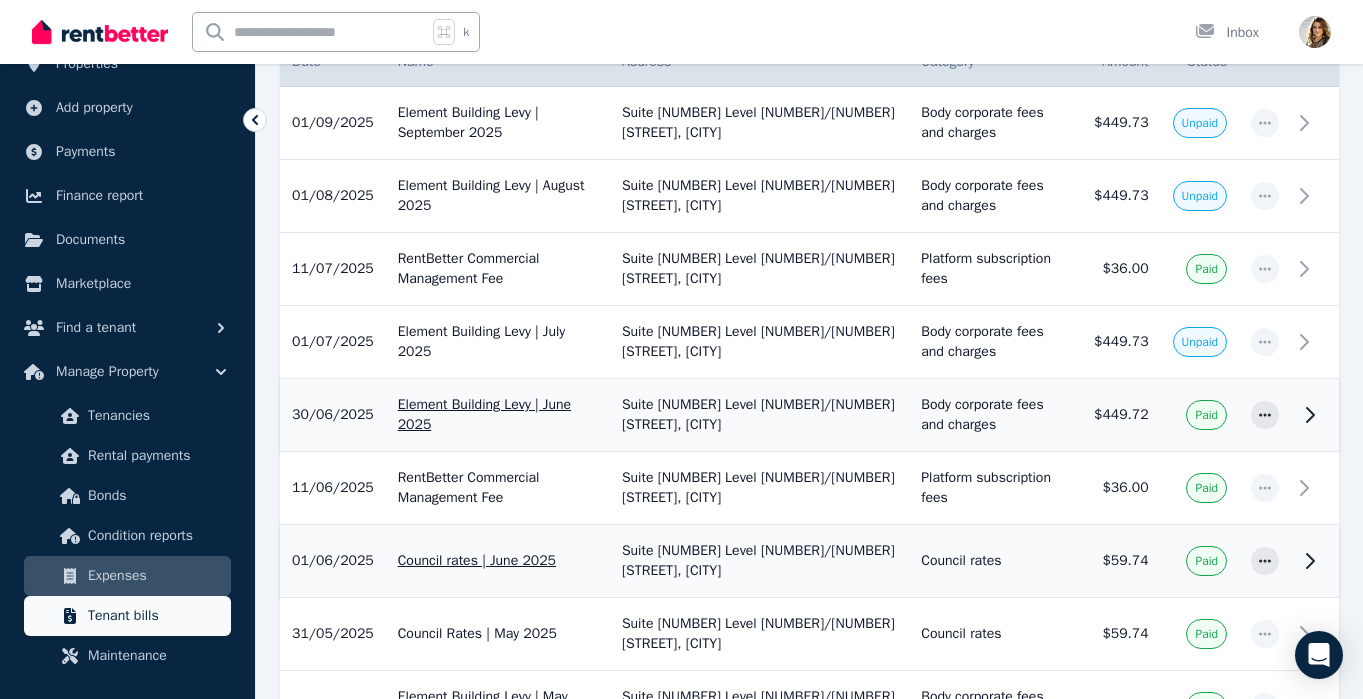click on "Tenant bills" at bounding box center [155, 616] 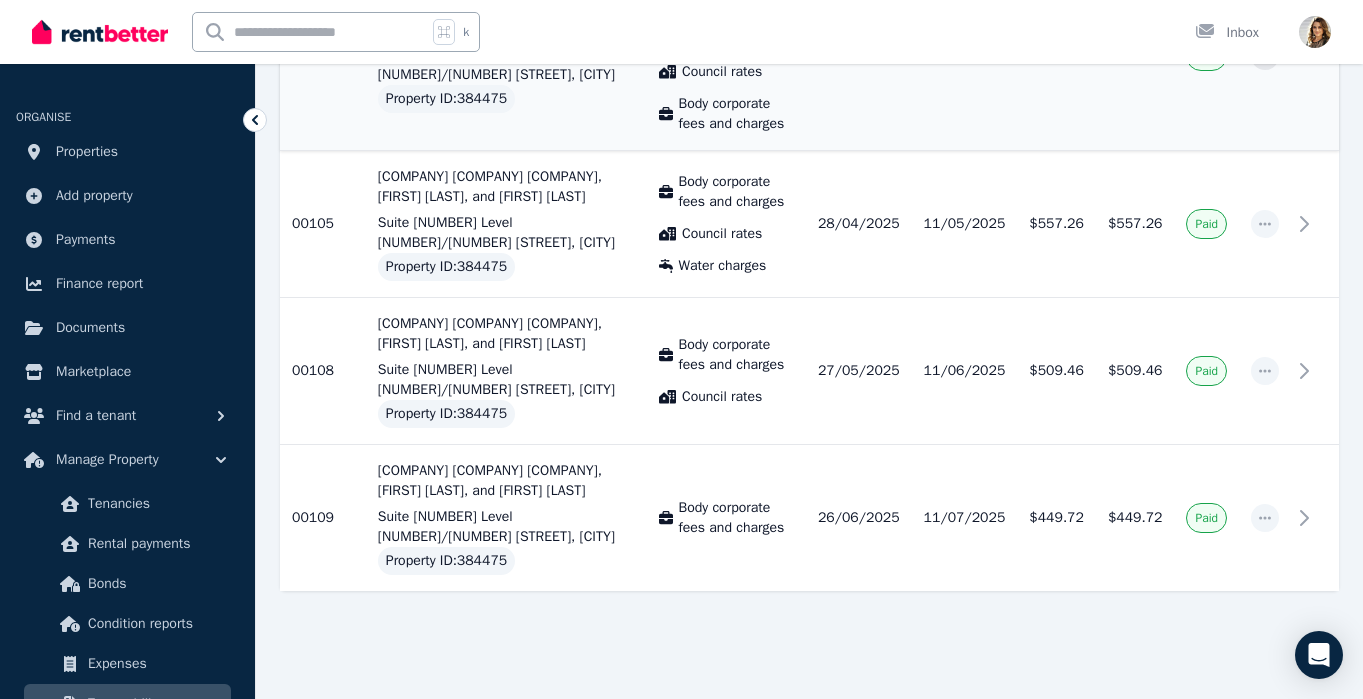scroll, scrollTop: 609, scrollLeft: 0, axis: vertical 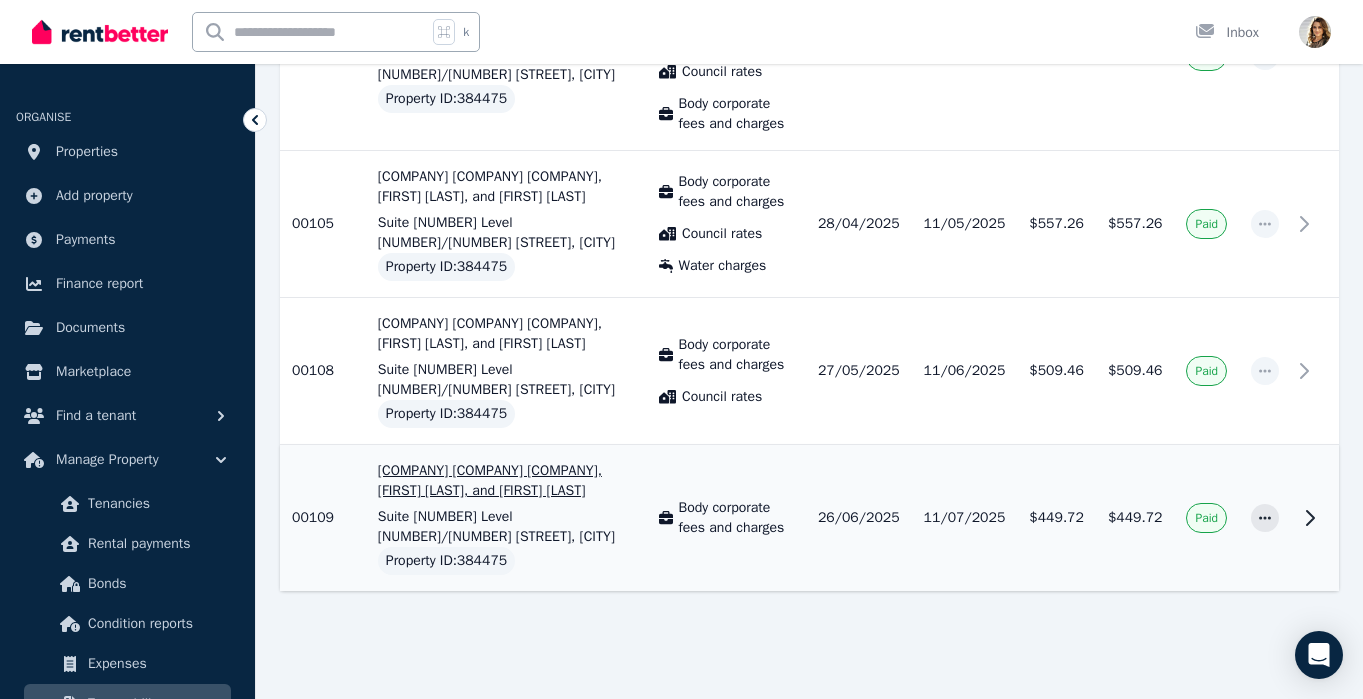 click on "[COMPANY] [COMPANY] [COMPANY], [FIRST] [LAST], and [FIRST] [LAST]" at bounding box center (506, 481) 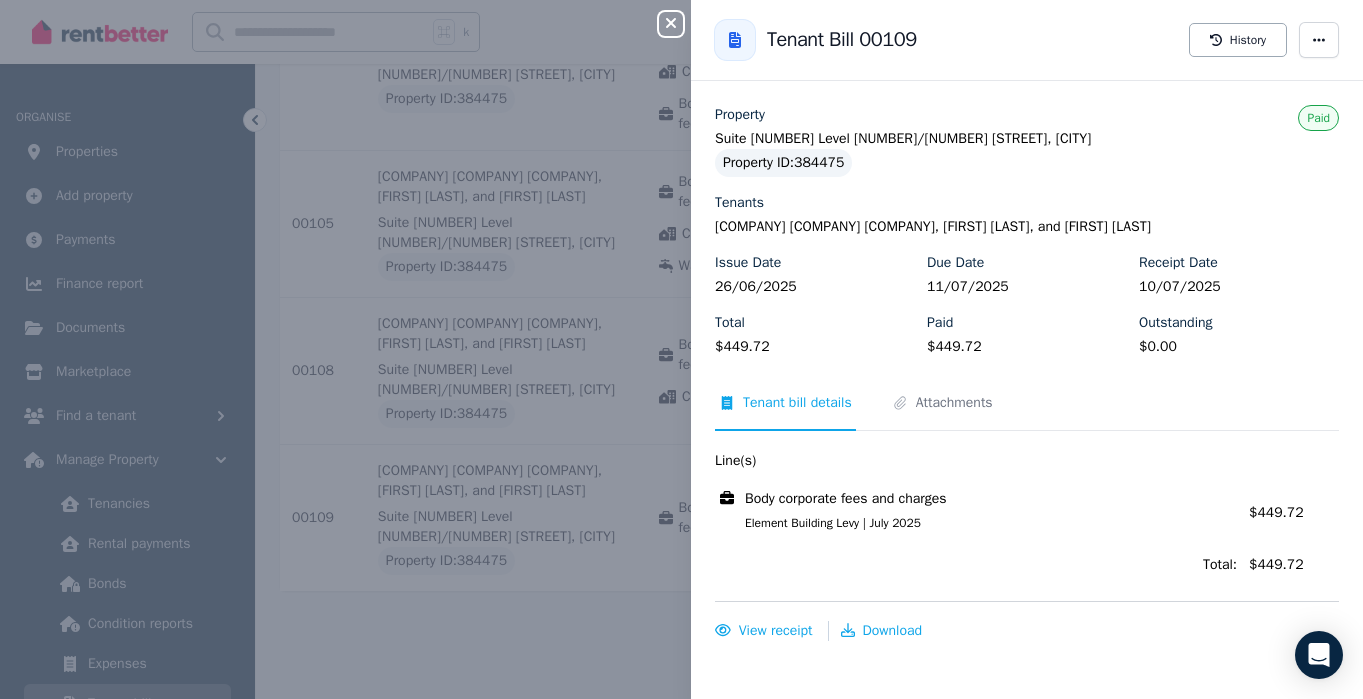 click on "Close panel" at bounding box center [671, 24] 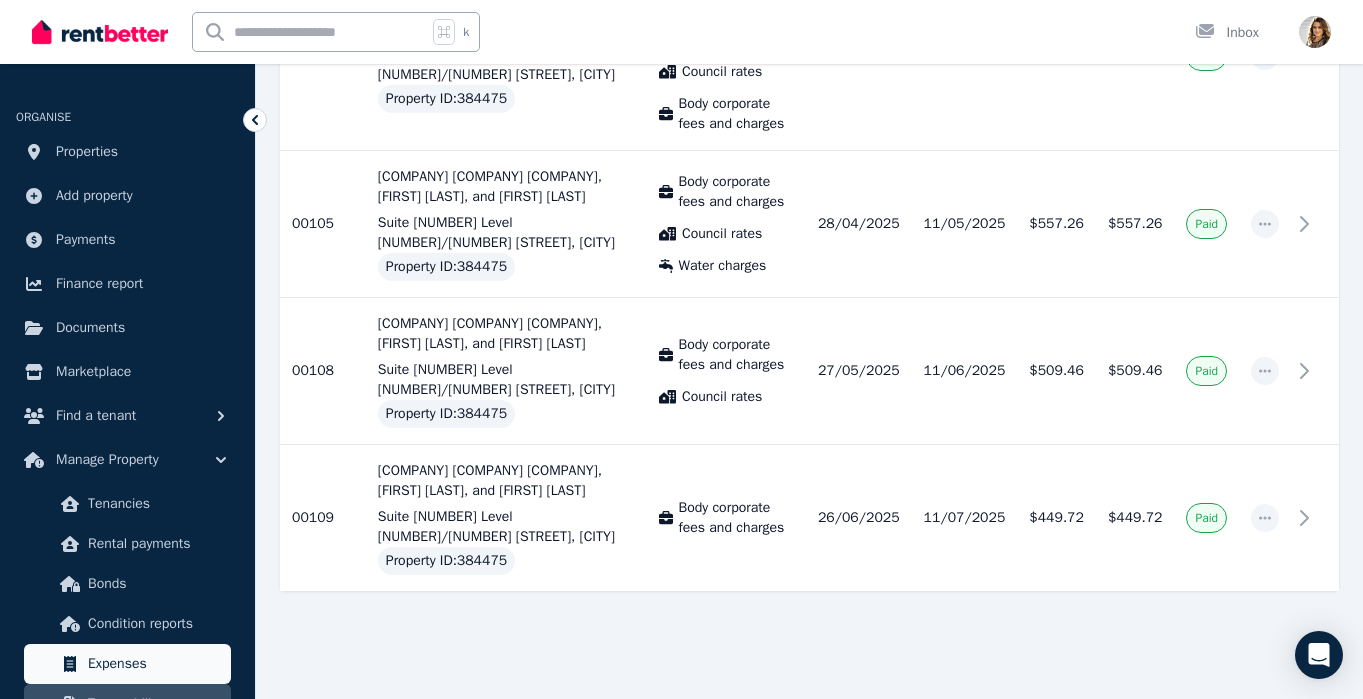 click on "Expenses" at bounding box center [155, 664] 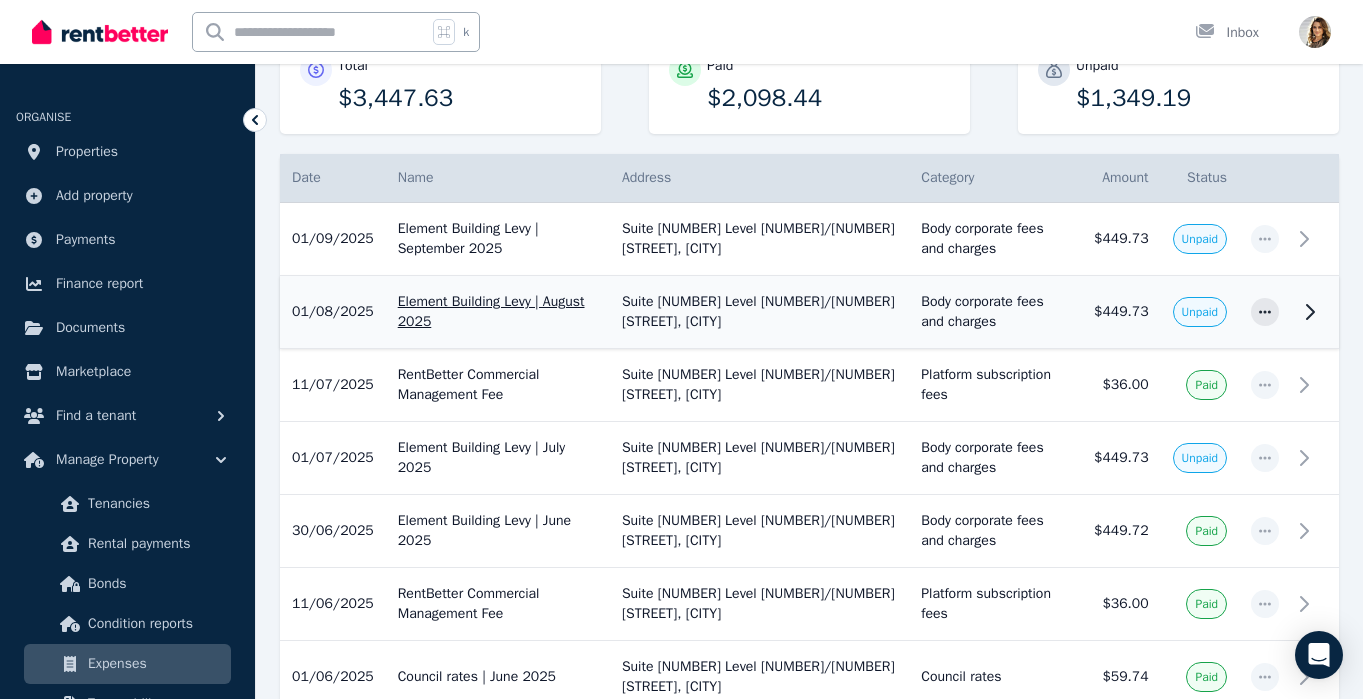 scroll, scrollTop: 304, scrollLeft: 0, axis: vertical 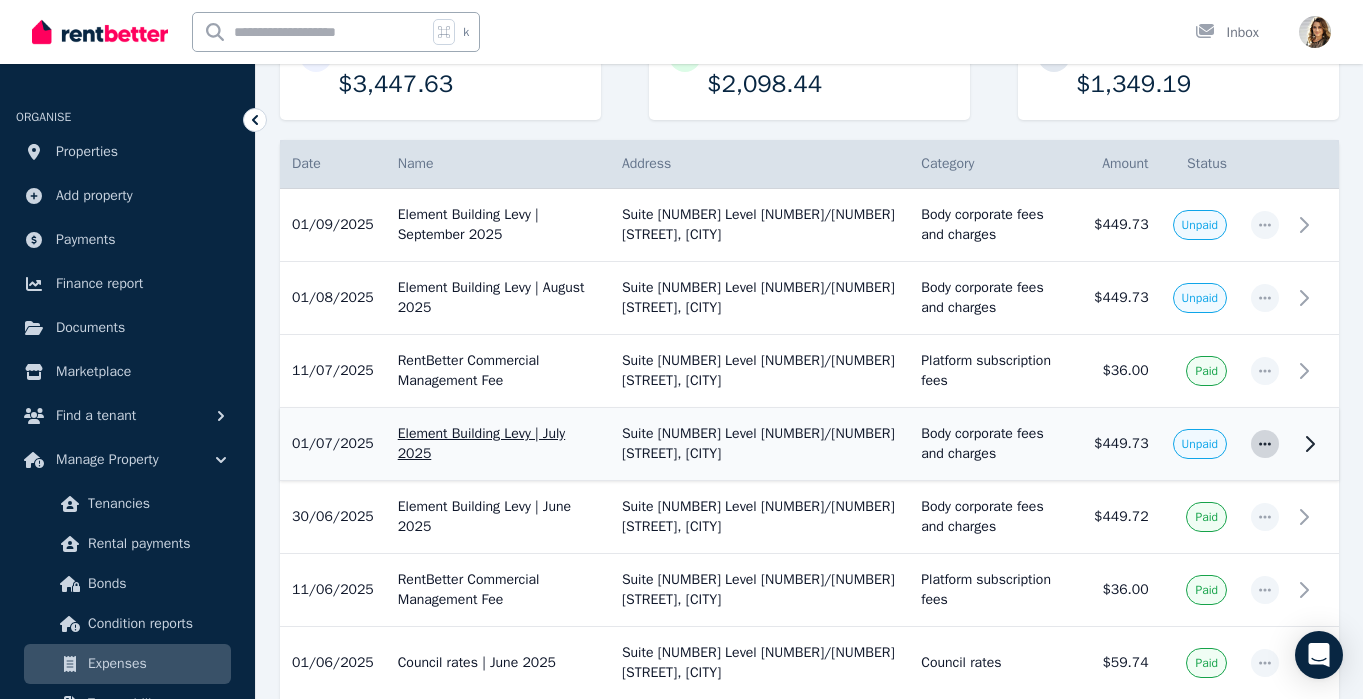 click at bounding box center [1265, 444] 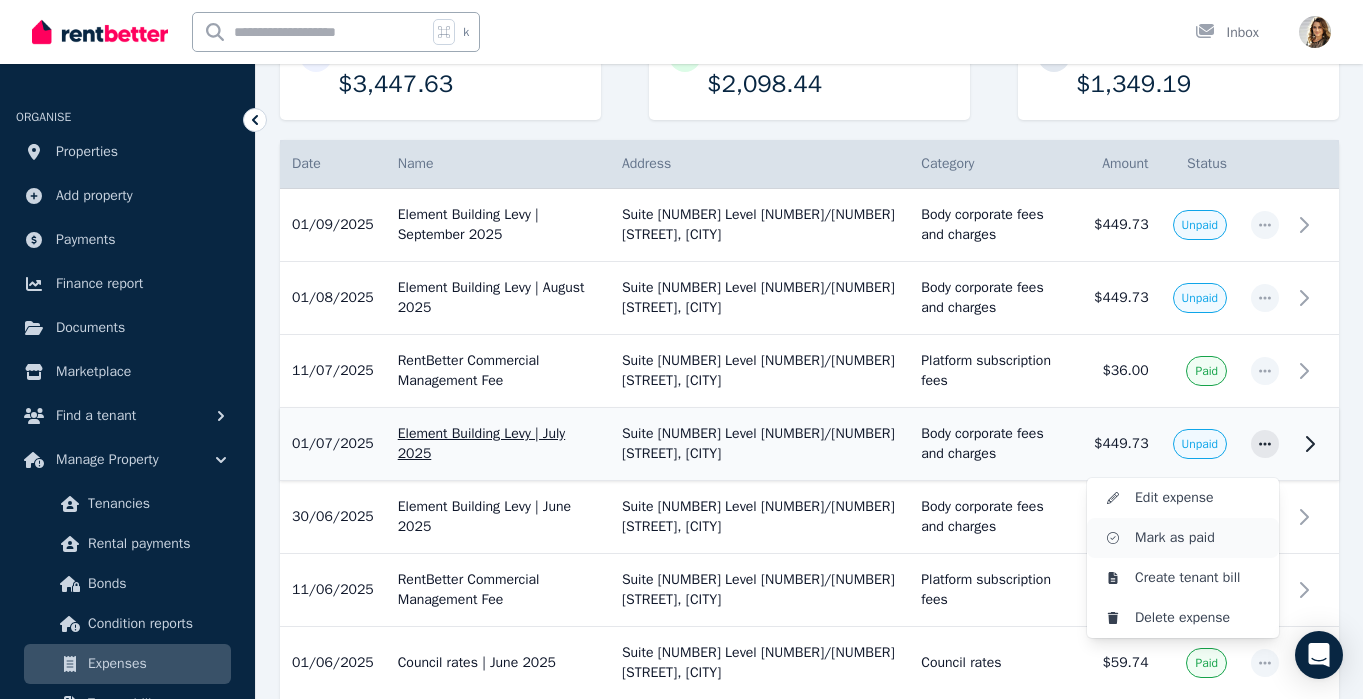 click on "Mark as paid" at bounding box center (1199, 538) 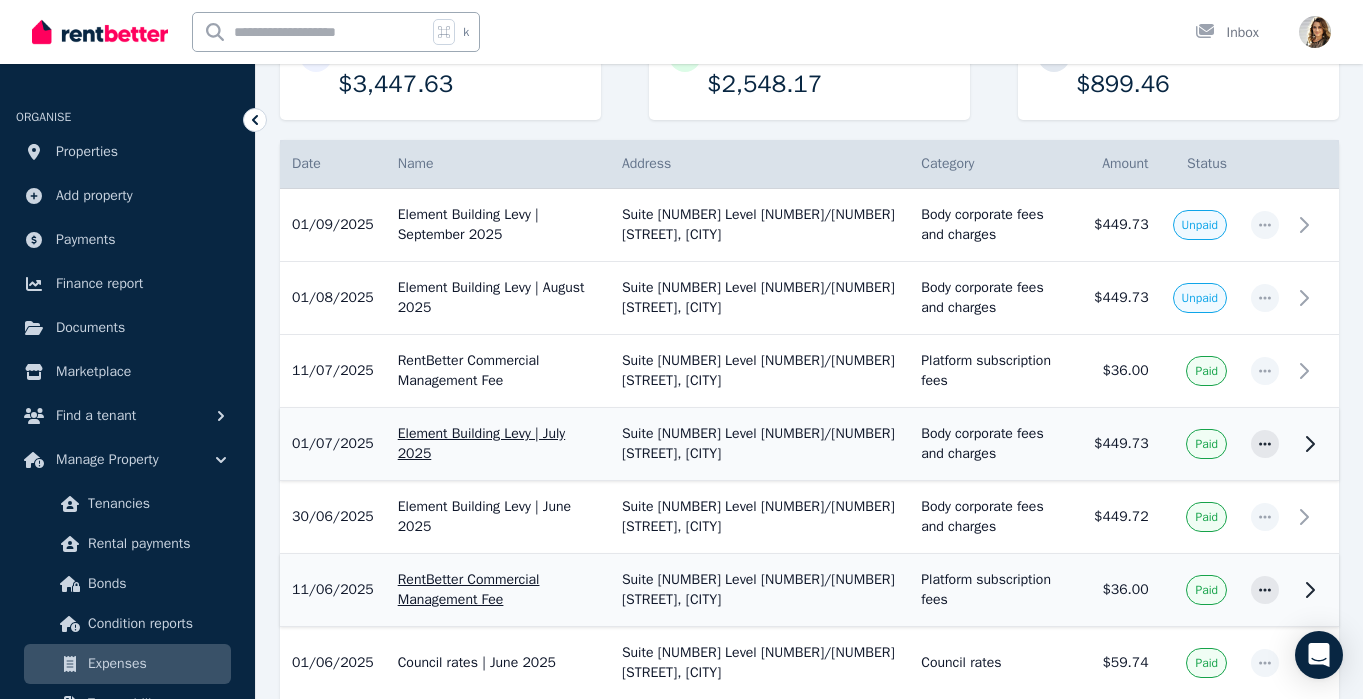 scroll, scrollTop: 310, scrollLeft: 0, axis: vertical 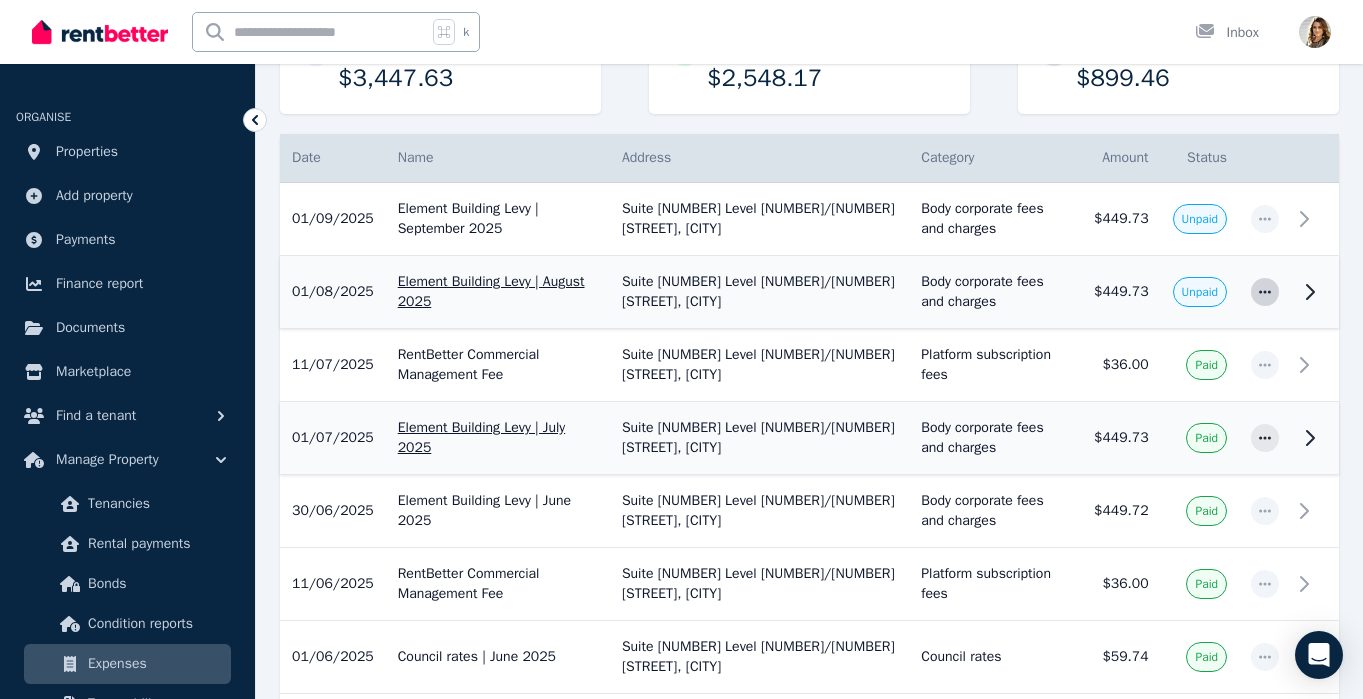 click 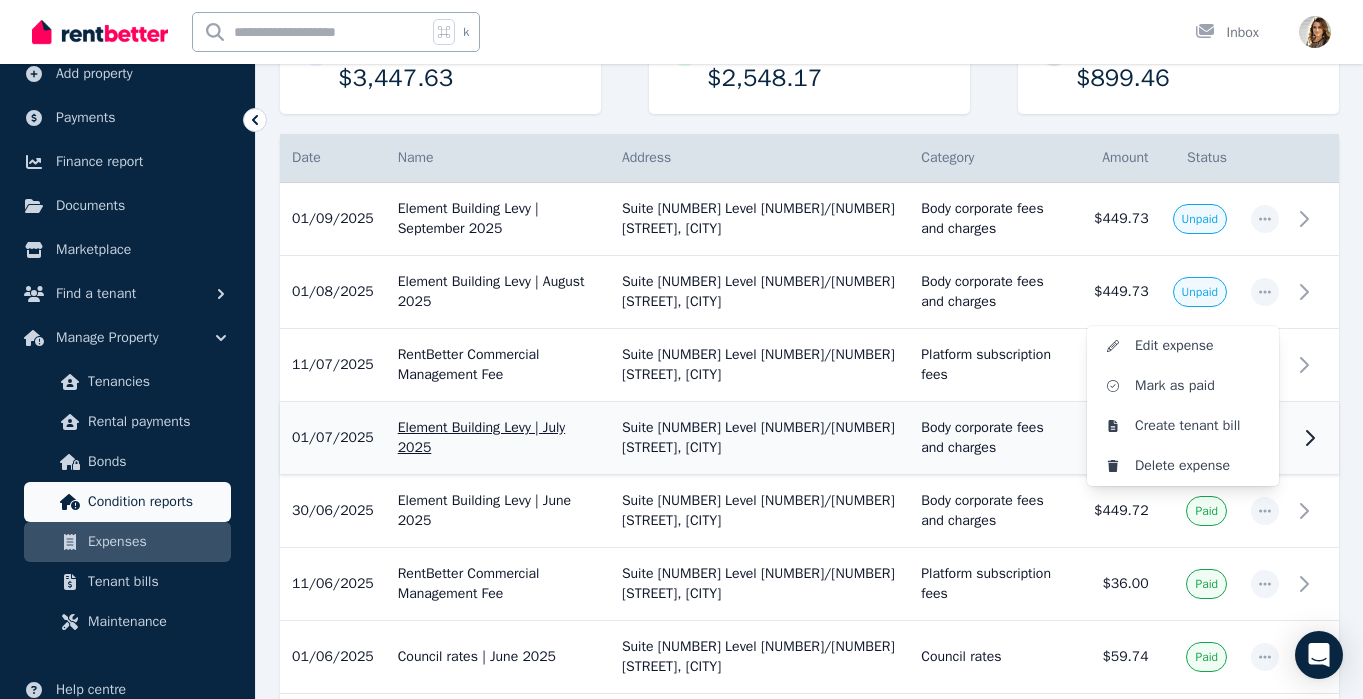 scroll, scrollTop: 148, scrollLeft: 0, axis: vertical 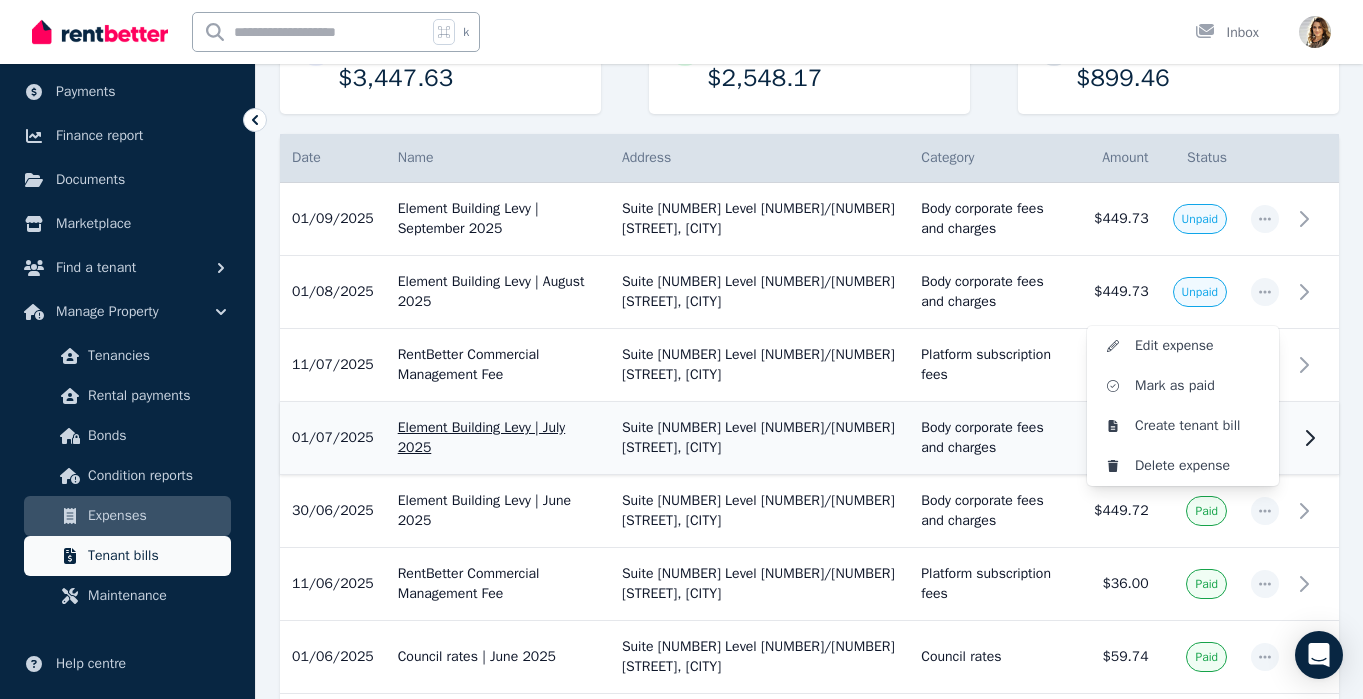 click on "Tenant bills" at bounding box center [127, 556] 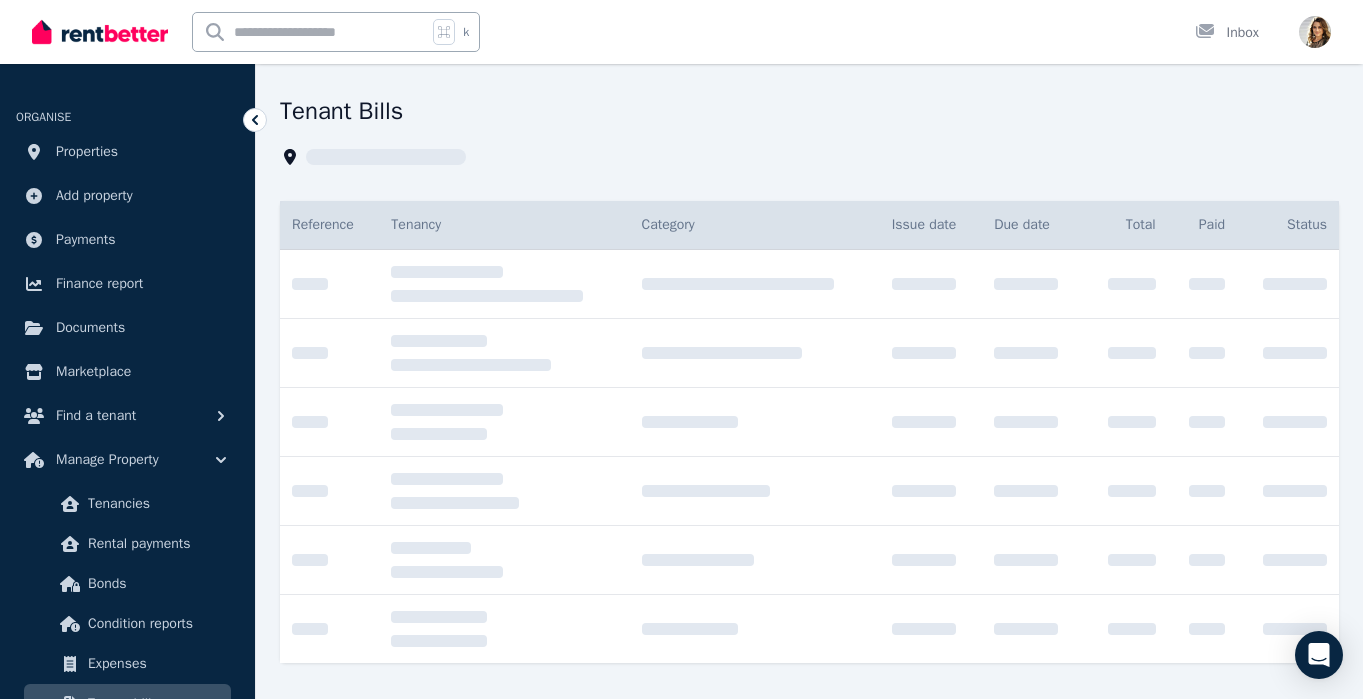 scroll, scrollTop: 0, scrollLeft: 0, axis: both 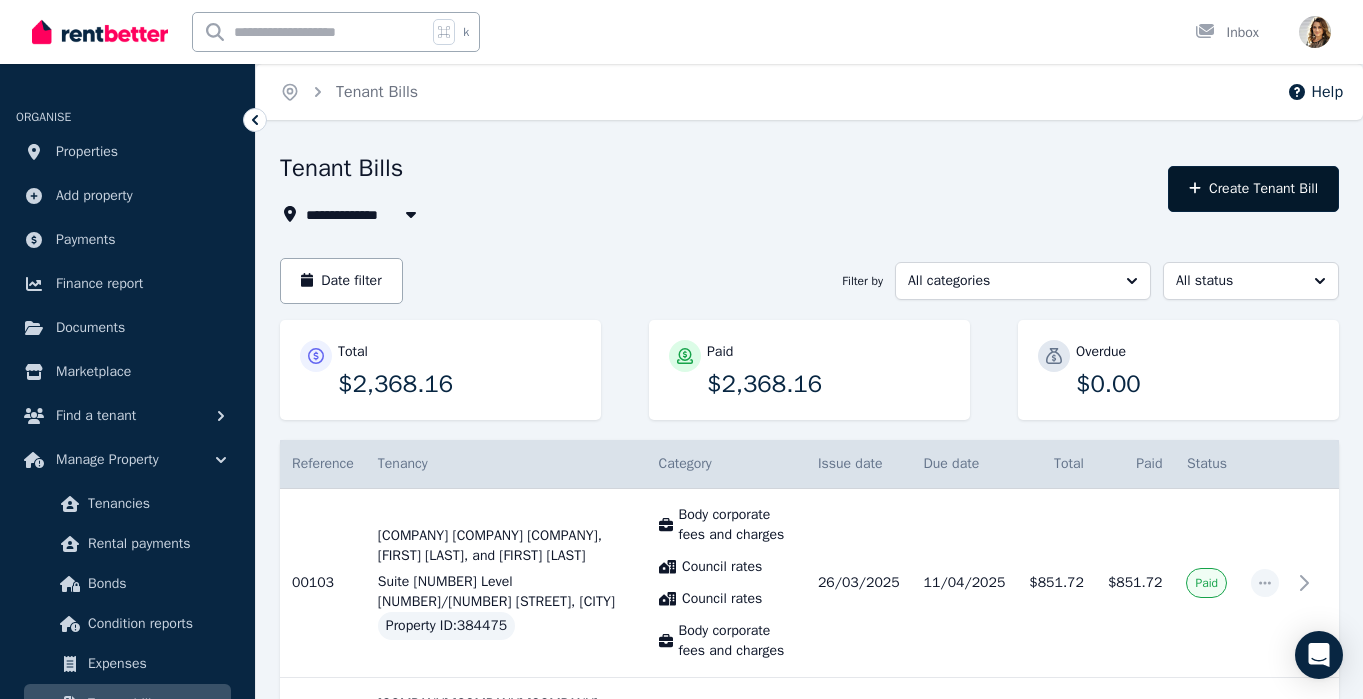 click on "Create Tenant Bill" at bounding box center (1253, 189) 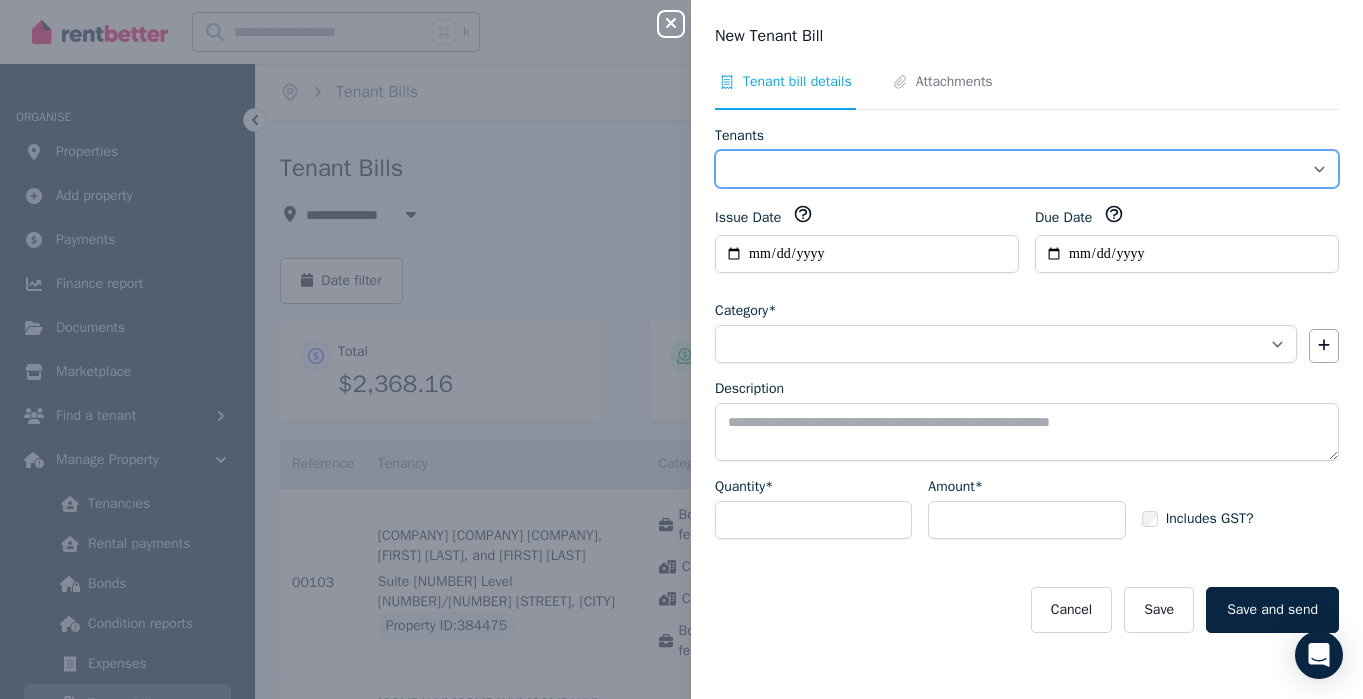 click on "**********" at bounding box center (1027, 169) 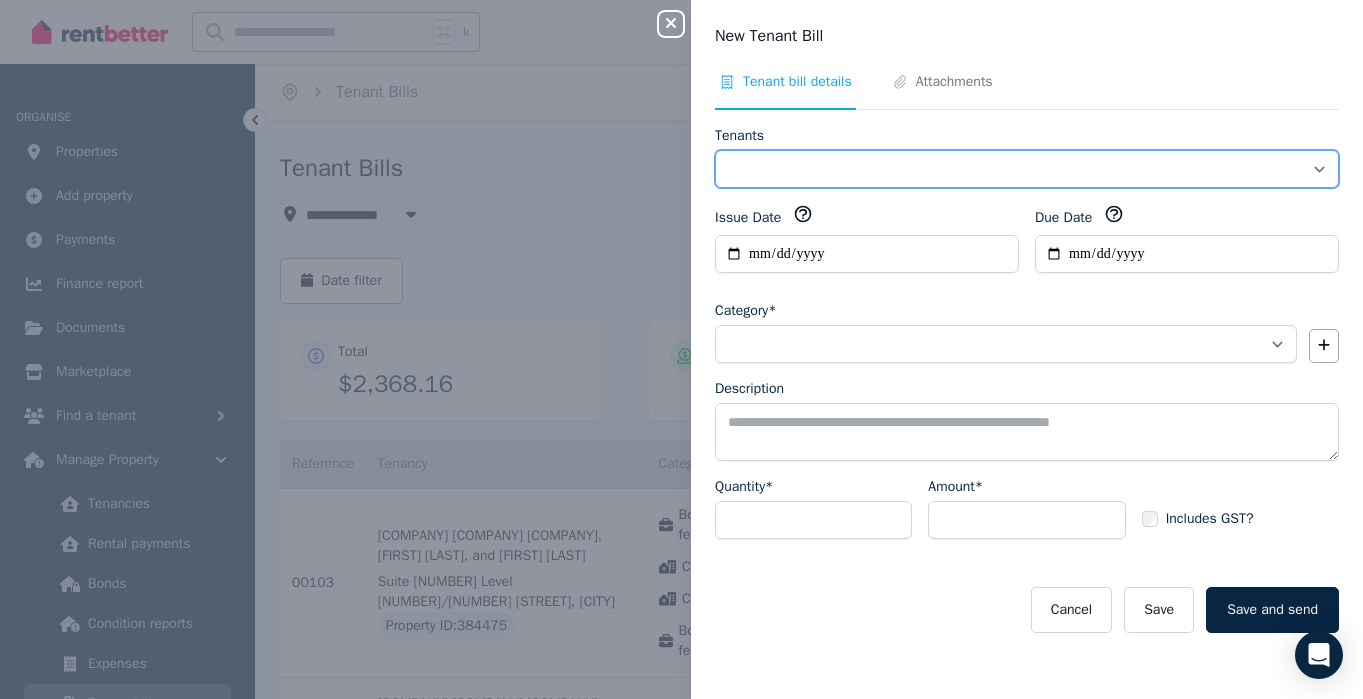 select on "**********" 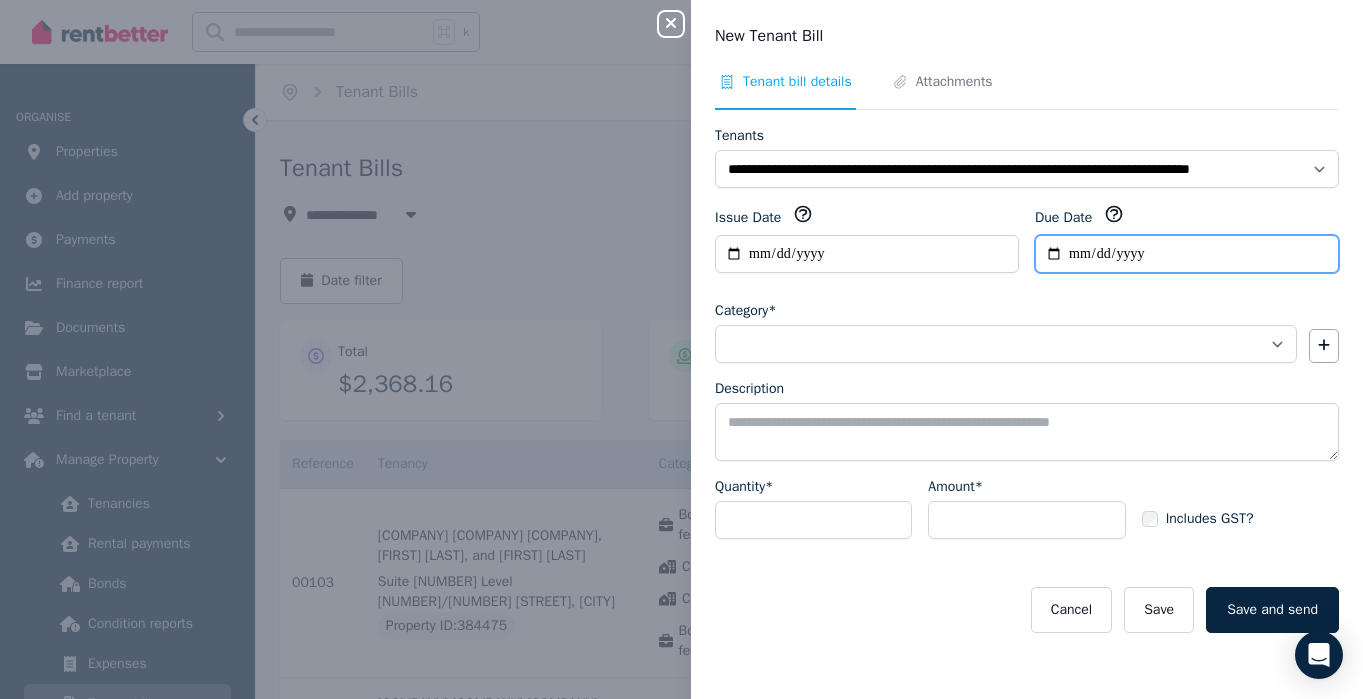 click on "Due Date" at bounding box center [1187, 254] 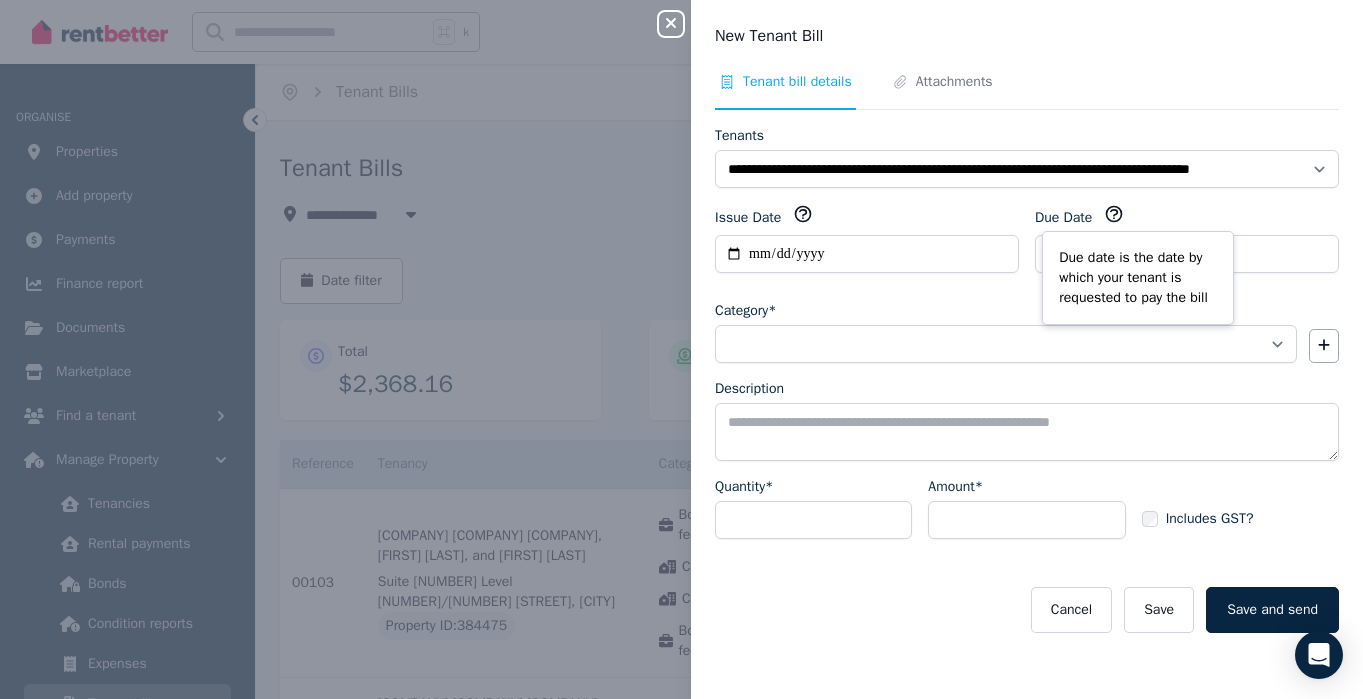 click on "Due date is the date by which your tenant is requested to pay the bill" at bounding box center (1138, 278) 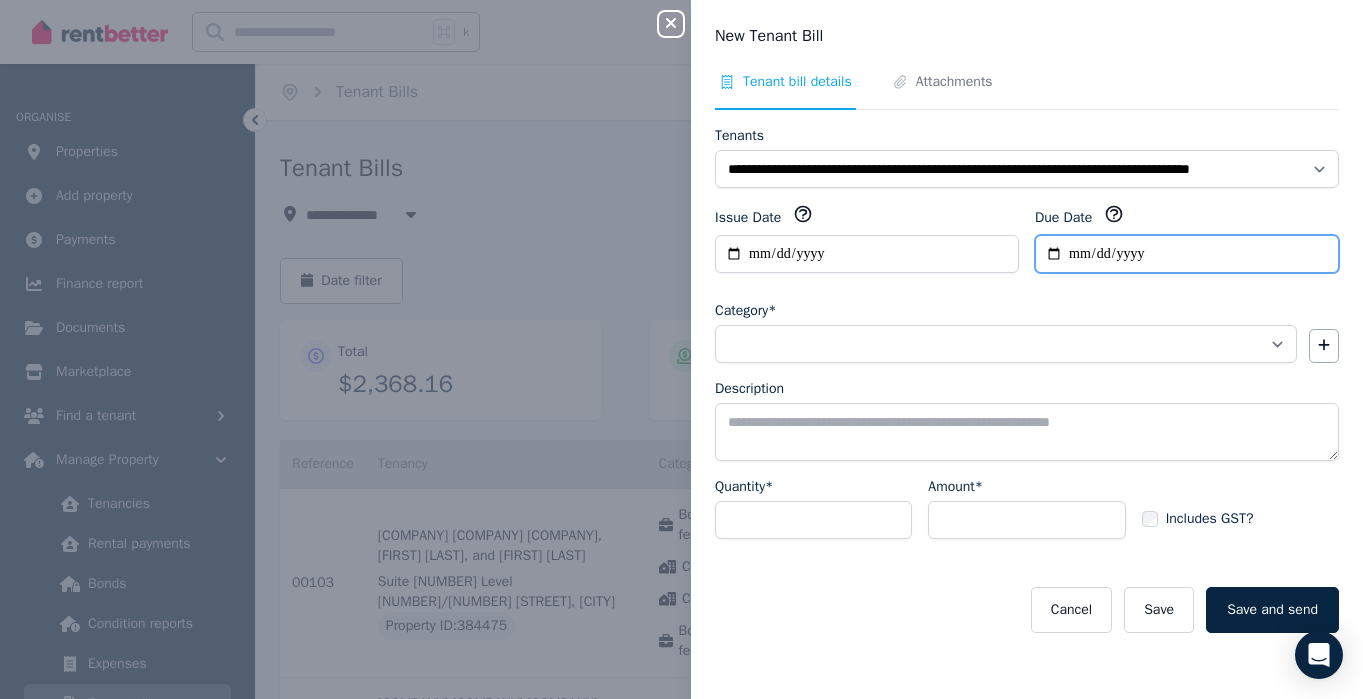 click on "Due Date" at bounding box center [1187, 254] 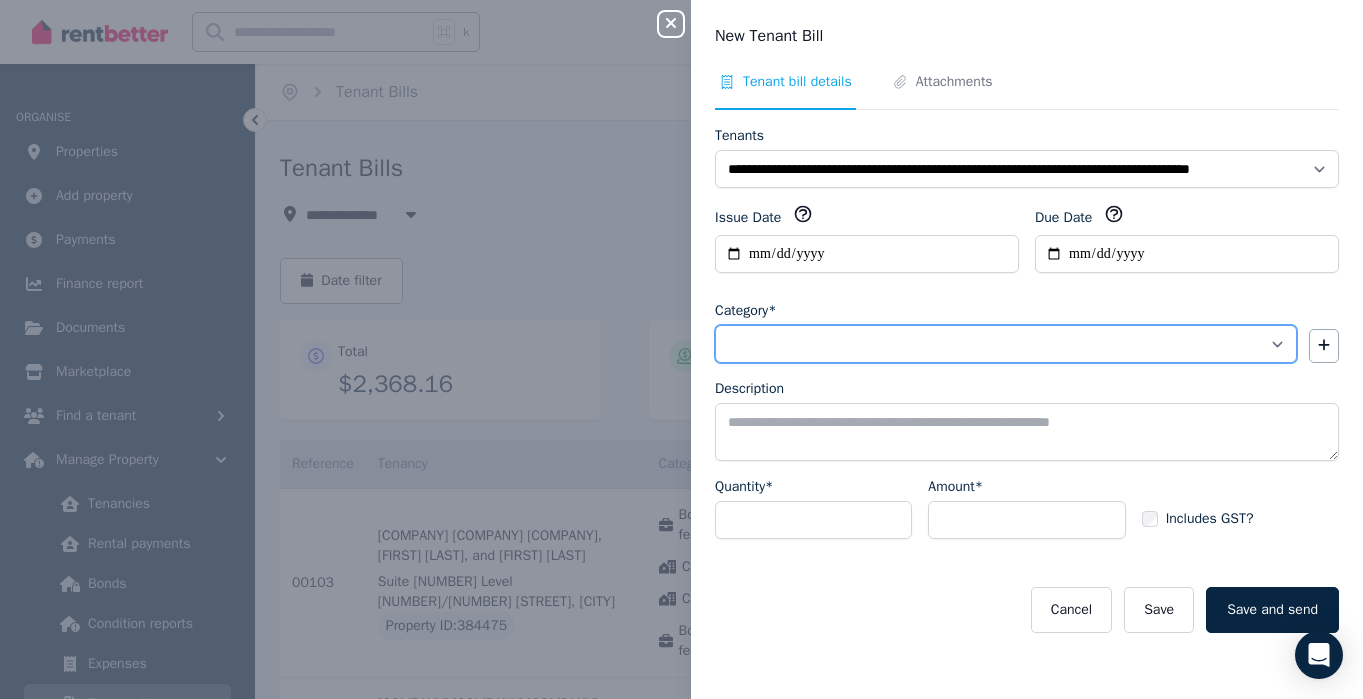 click on "**********" at bounding box center [1006, 344] 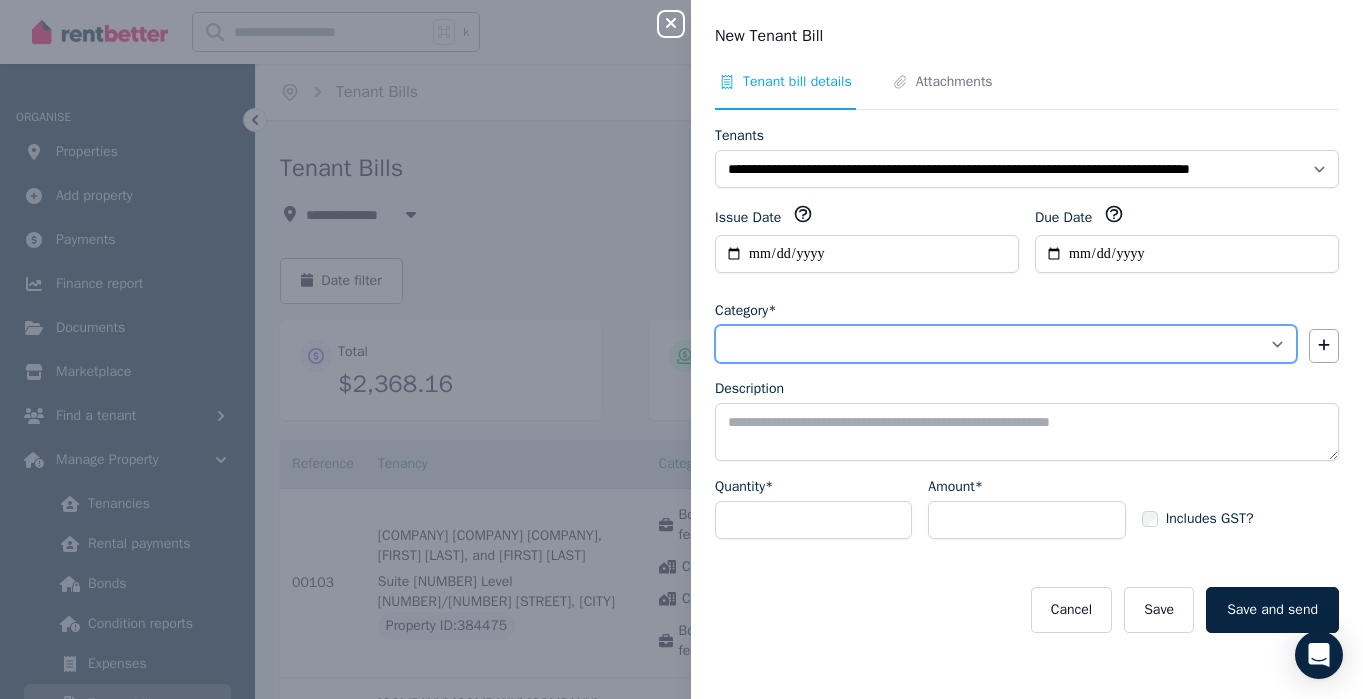 select on "**********" 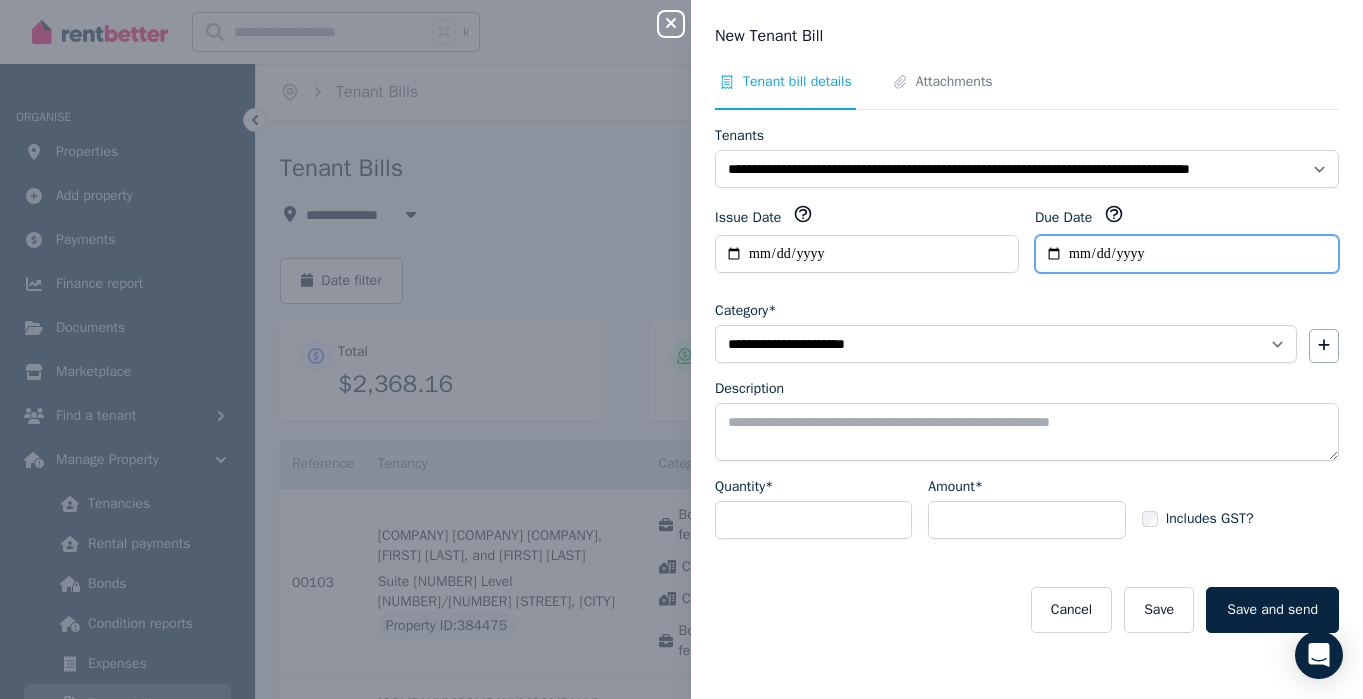 click on "Due Date" at bounding box center (1187, 254) 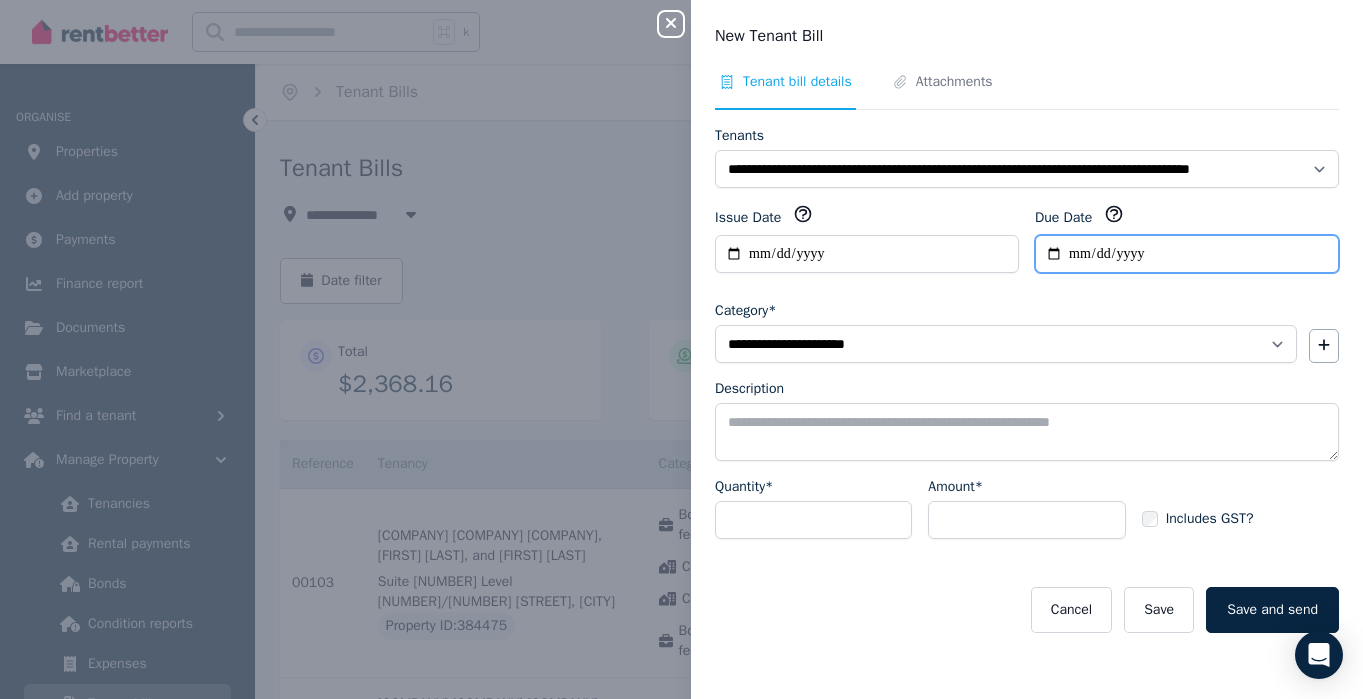 type on "**********" 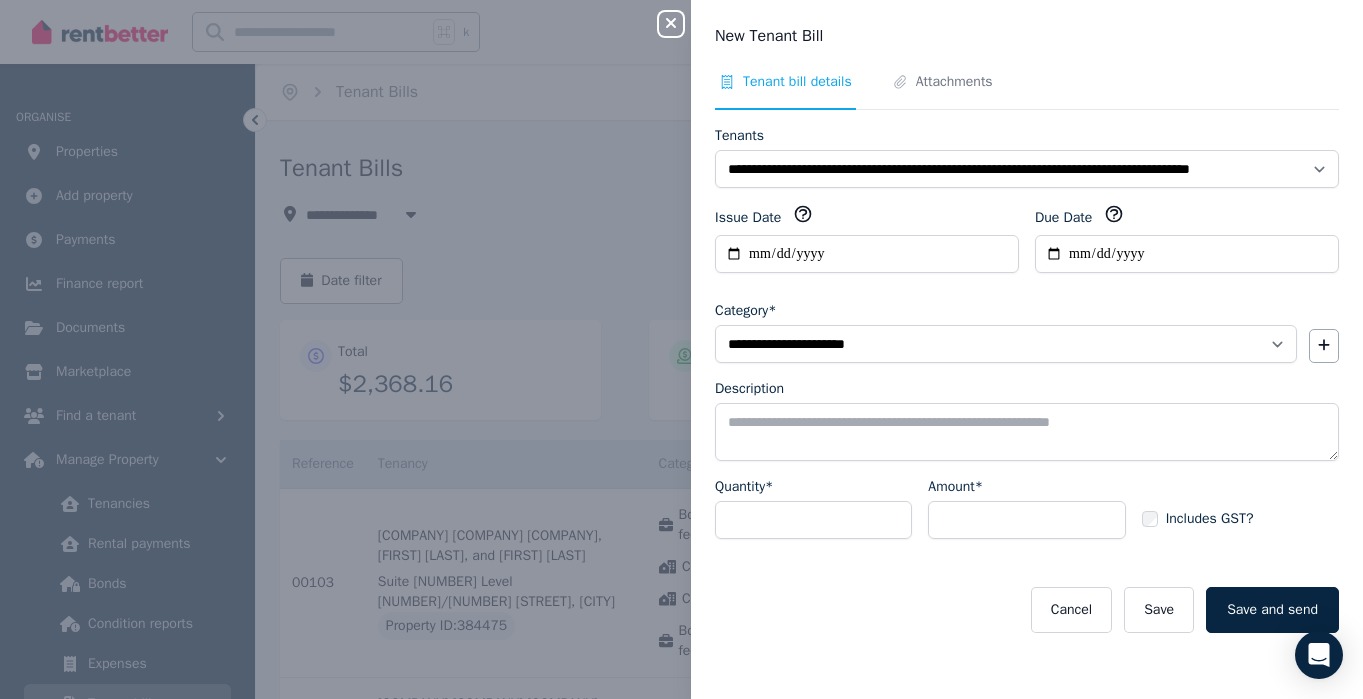 click on "Category*" at bounding box center [1006, 311] 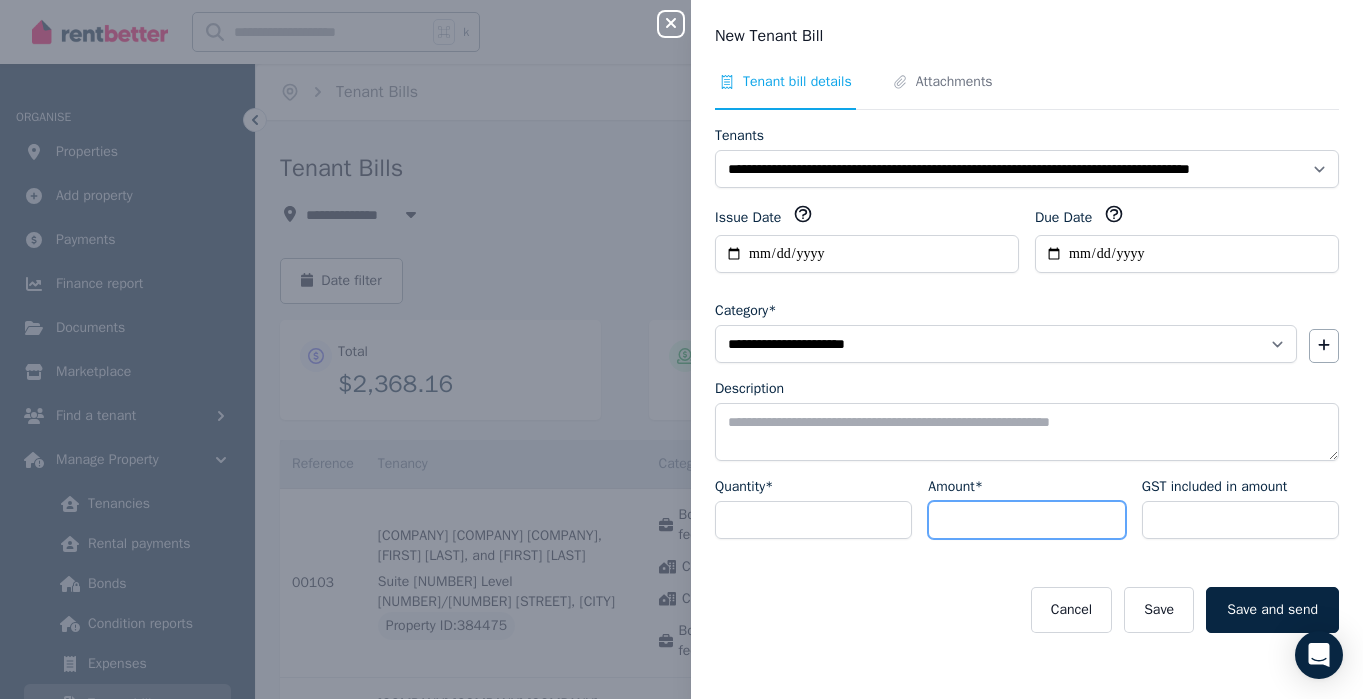 click on "Amount*" at bounding box center [1026, 520] 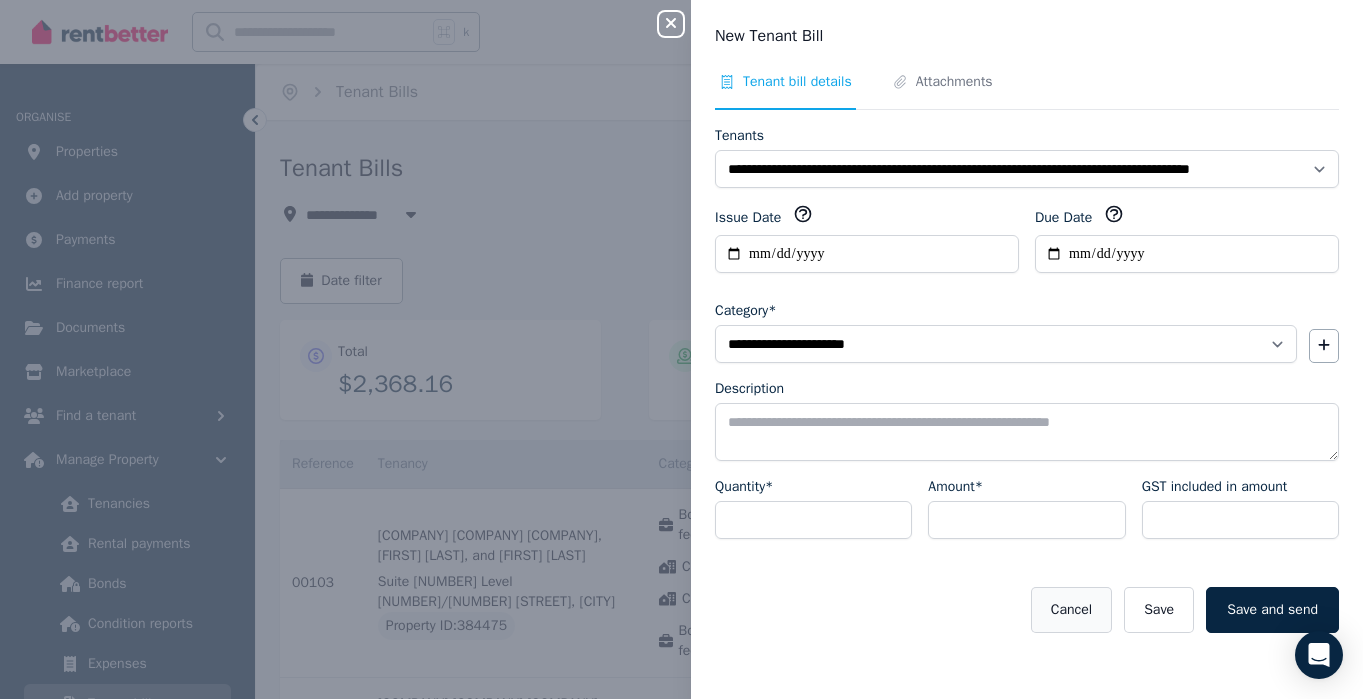 click on "Cancel" at bounding box center [1071, 610] 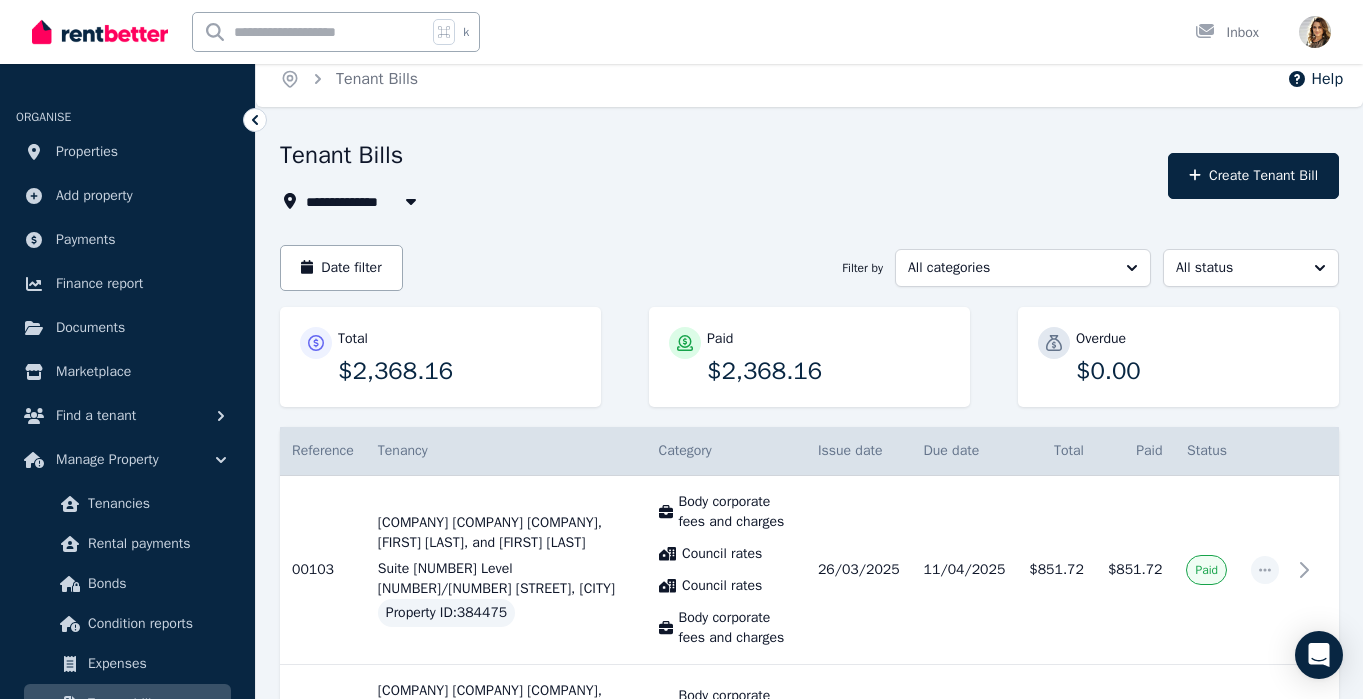 scroll, scrollTop: 0, scrollLeft: 0, axis: both 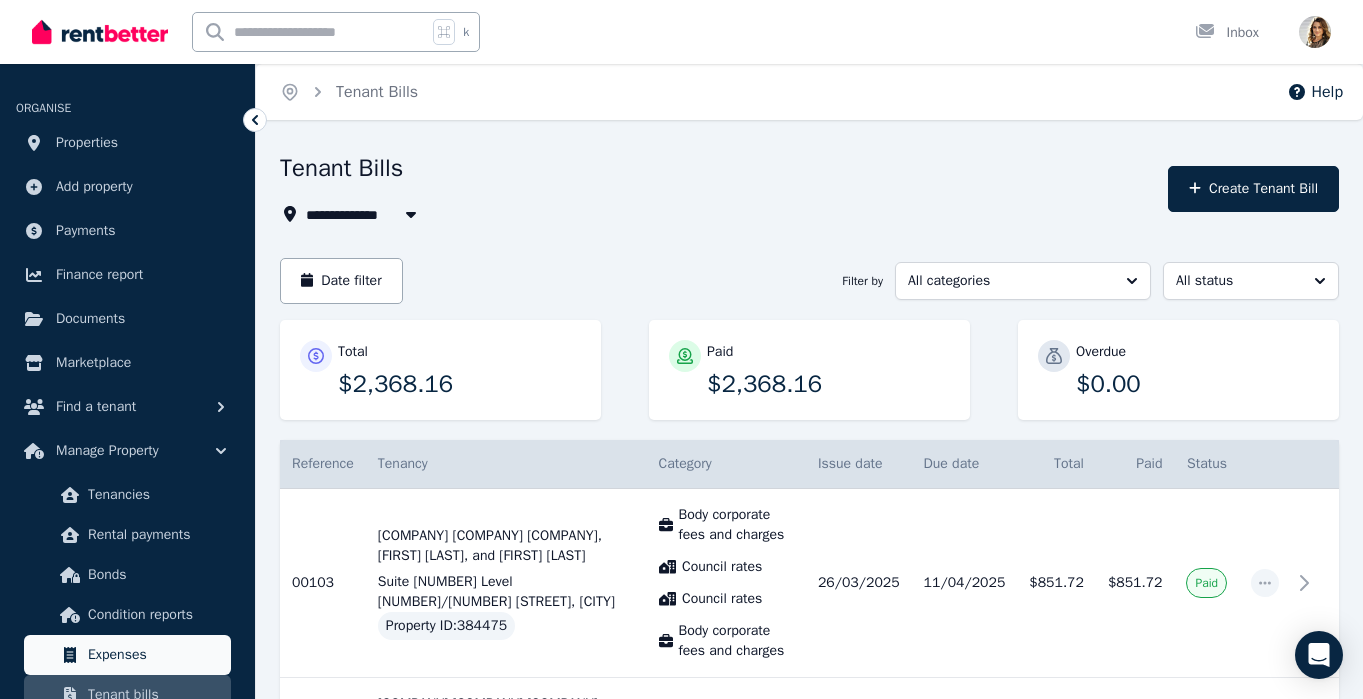 click on "Expenses" at bounding box center (127, 655) 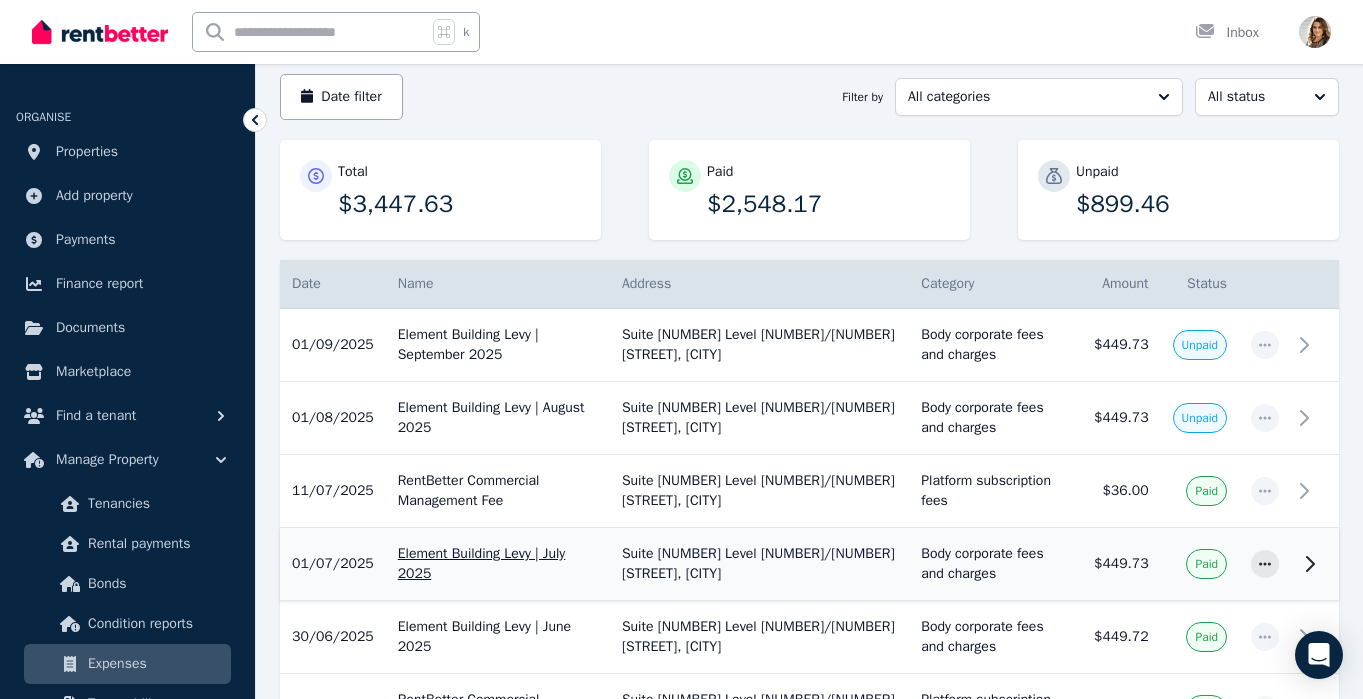 scroll, scrollTop: 186, scrollLeft: 0, axis: vertical 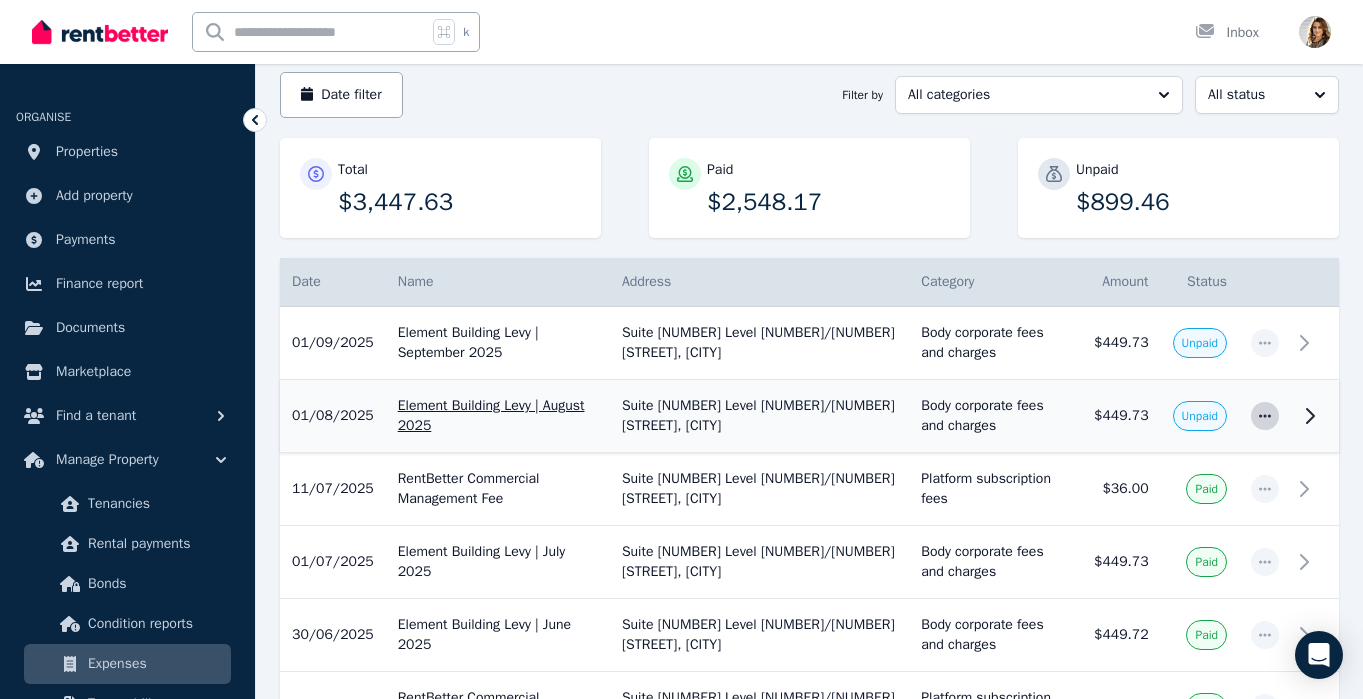 click 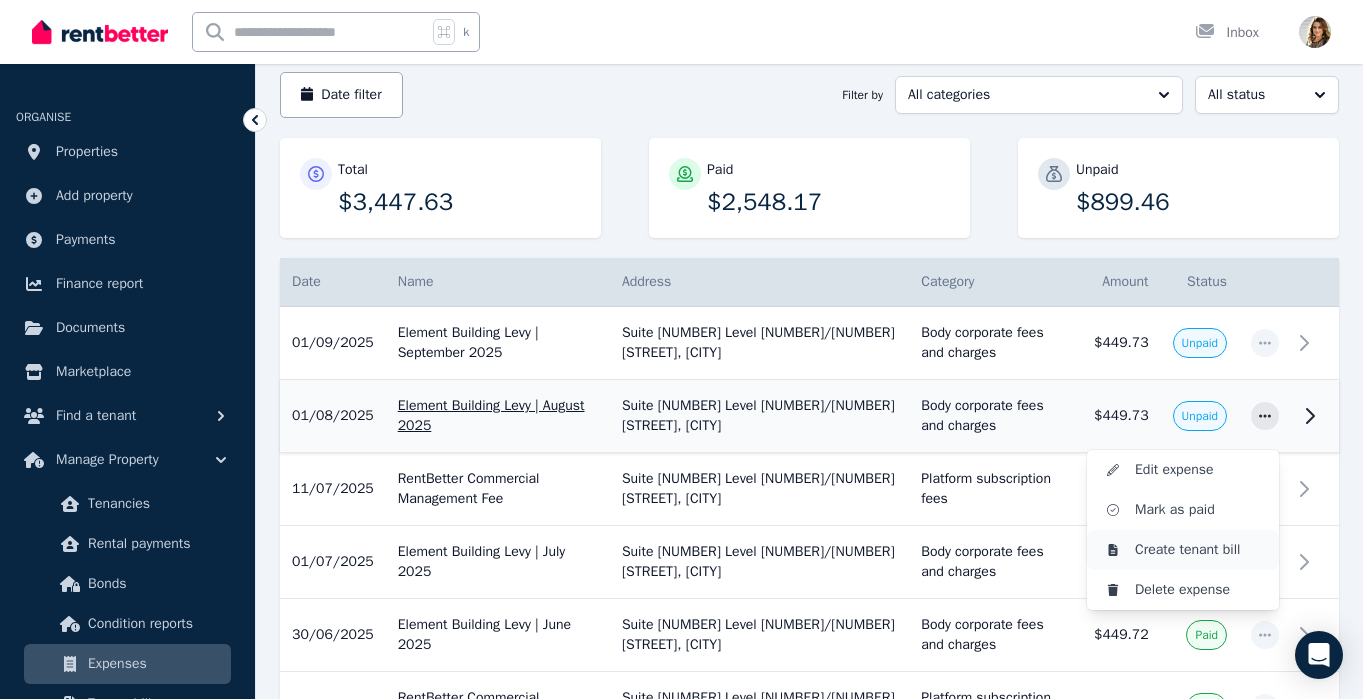 click on "Create tenant bill" at bounding box center (1199, 550) 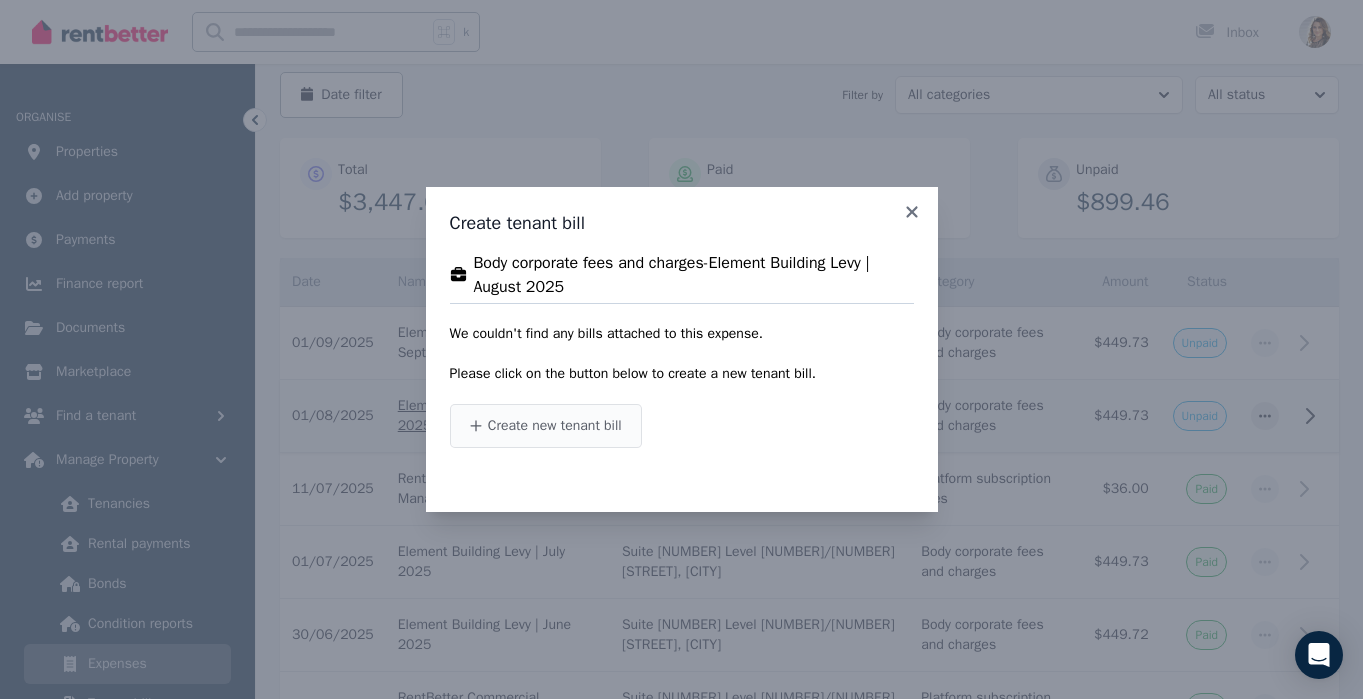 click on "Create new tenant bill" at bounding box center (555, 426) 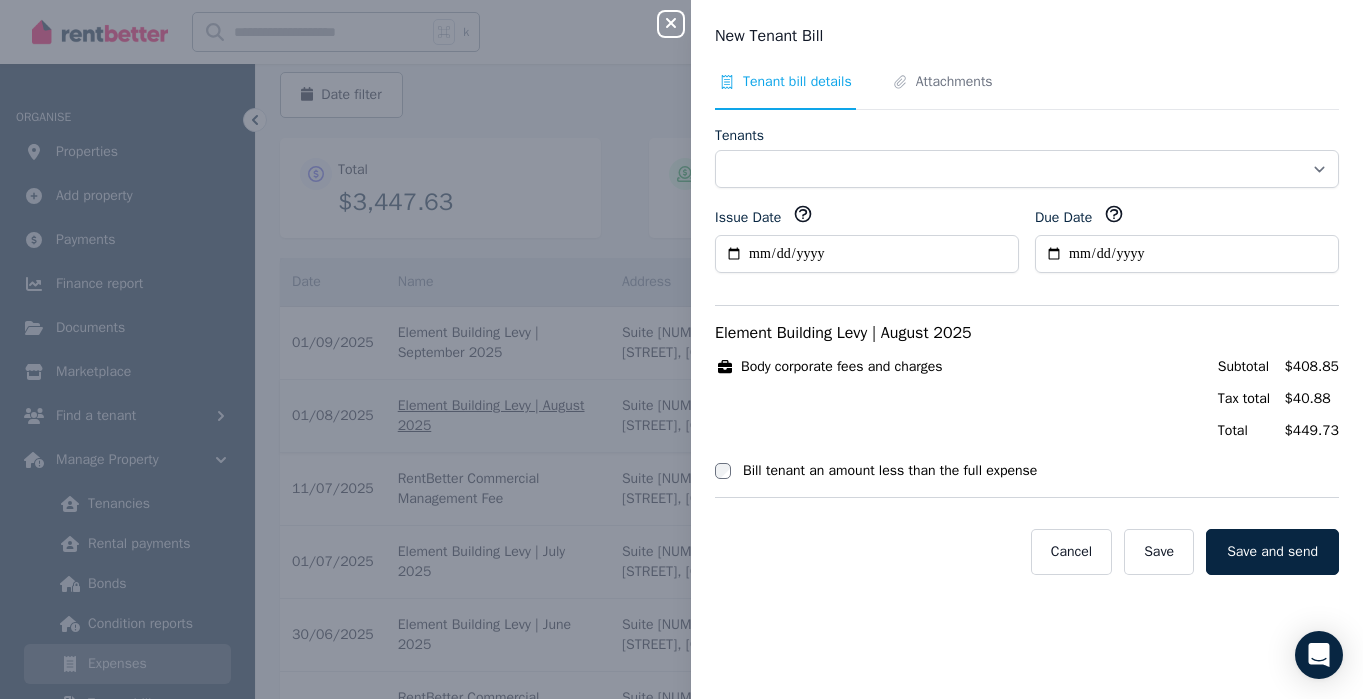 select on "**********" 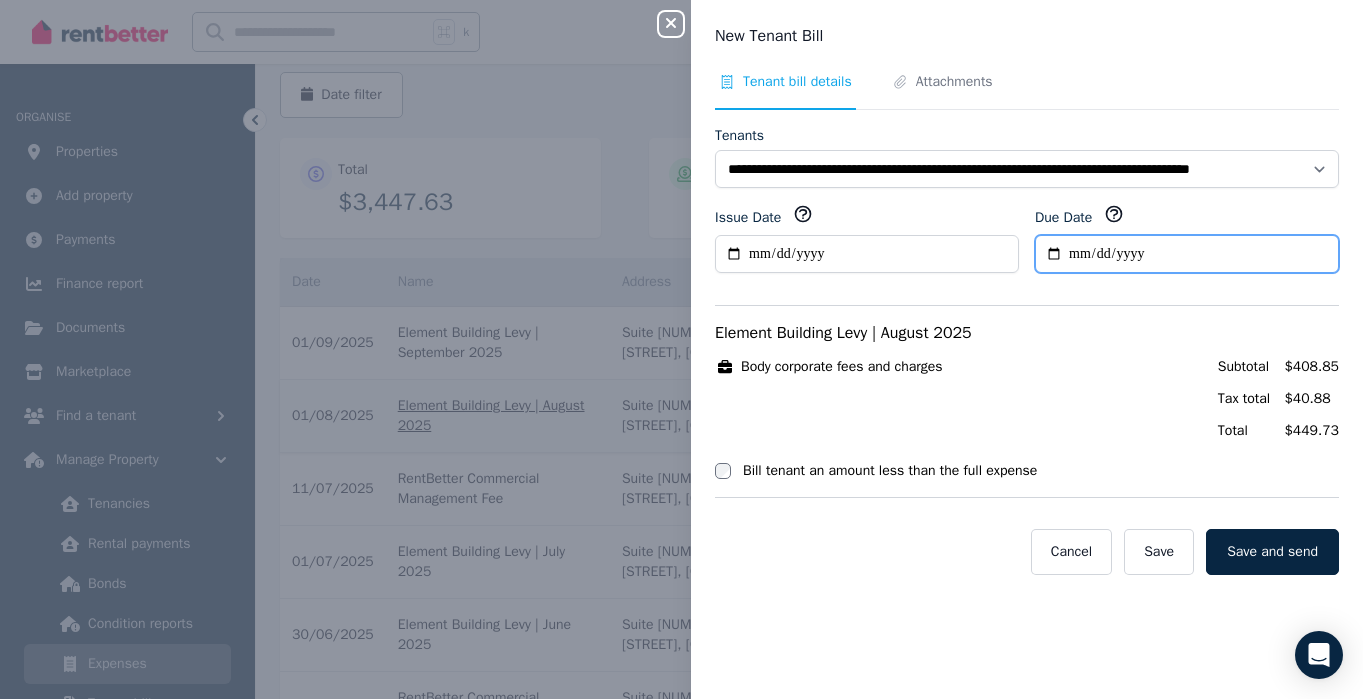 click on "Due Date" at bounding box center [1187, 254] 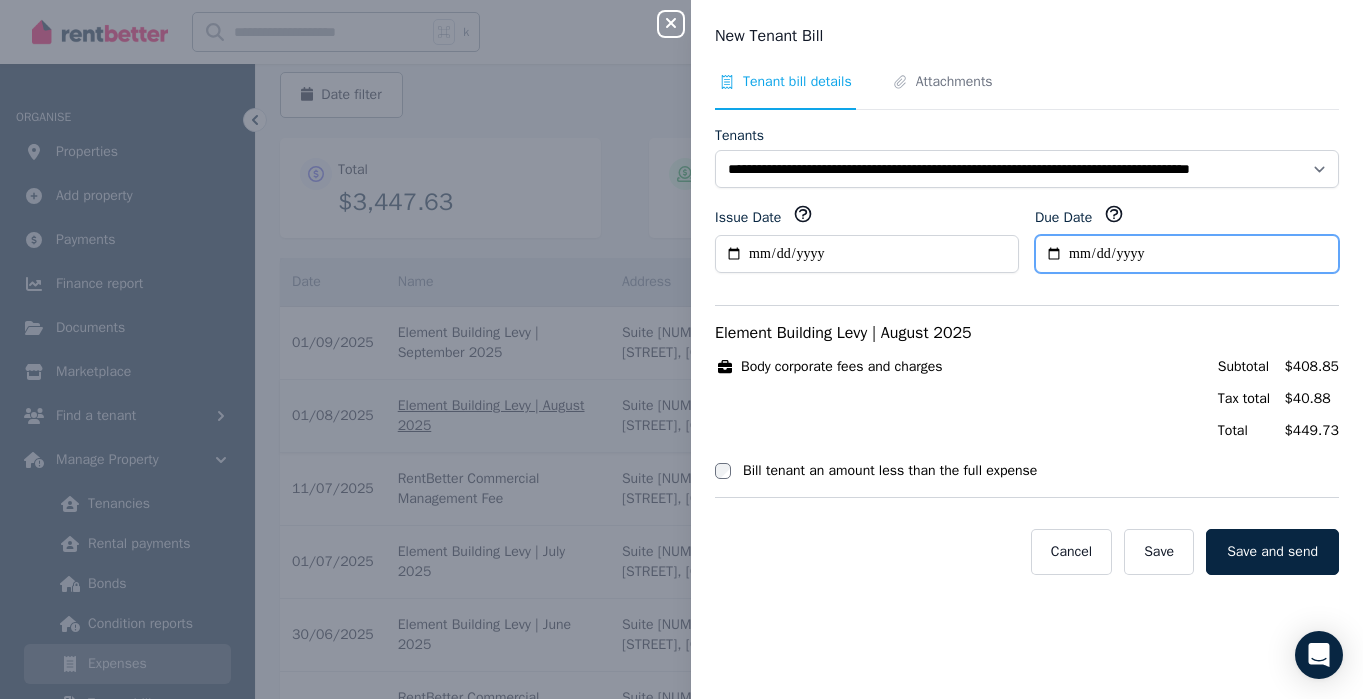type on "**********" 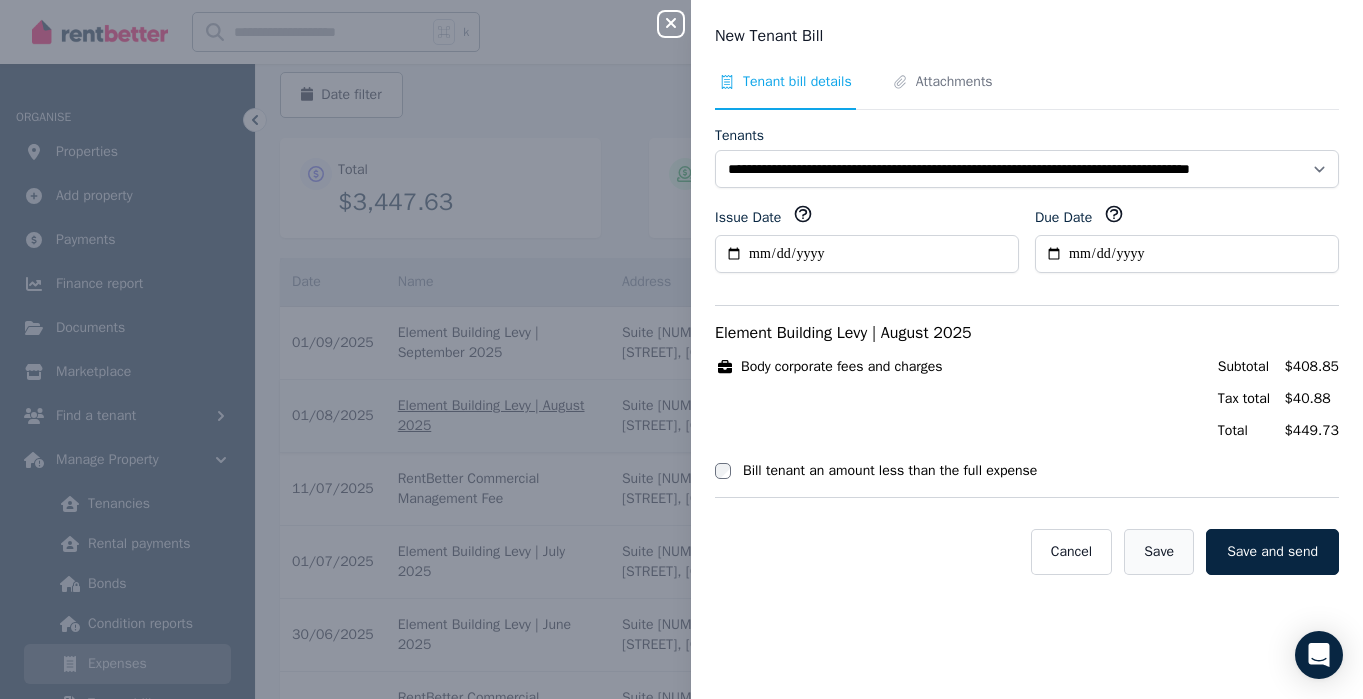 click on "Save" at bounding box center (1159, 552) 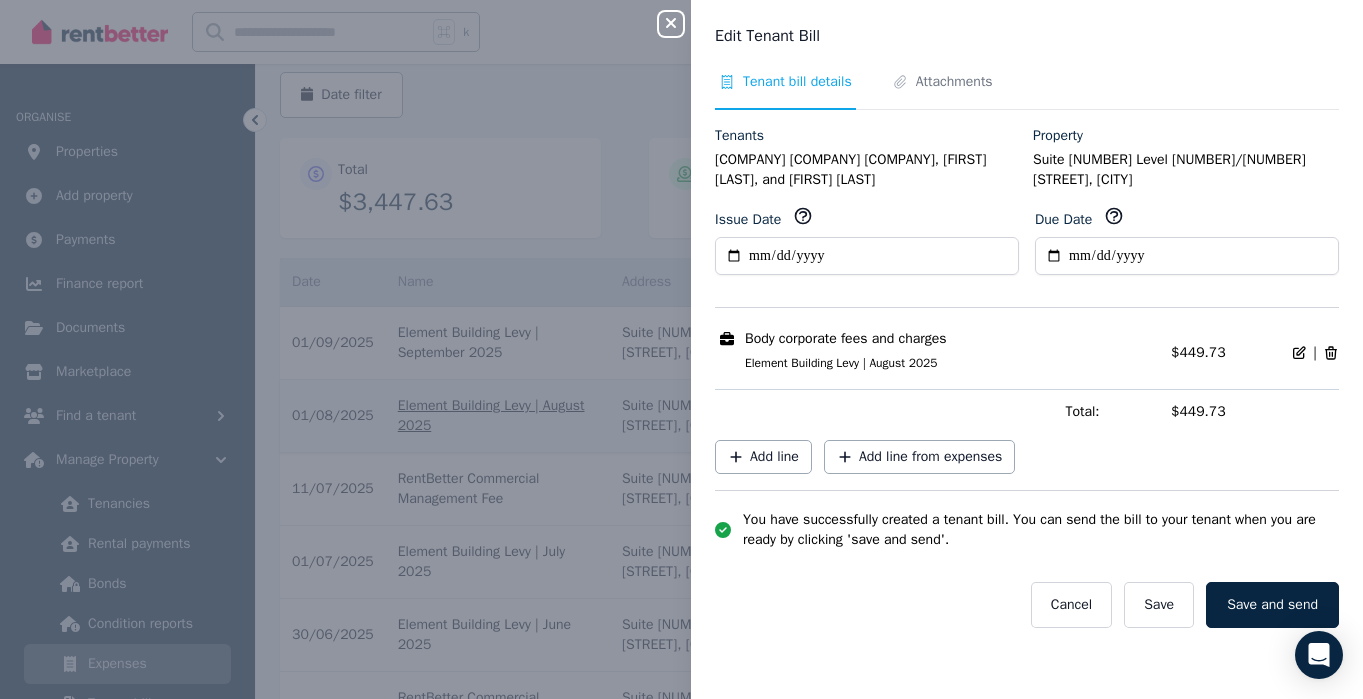 click 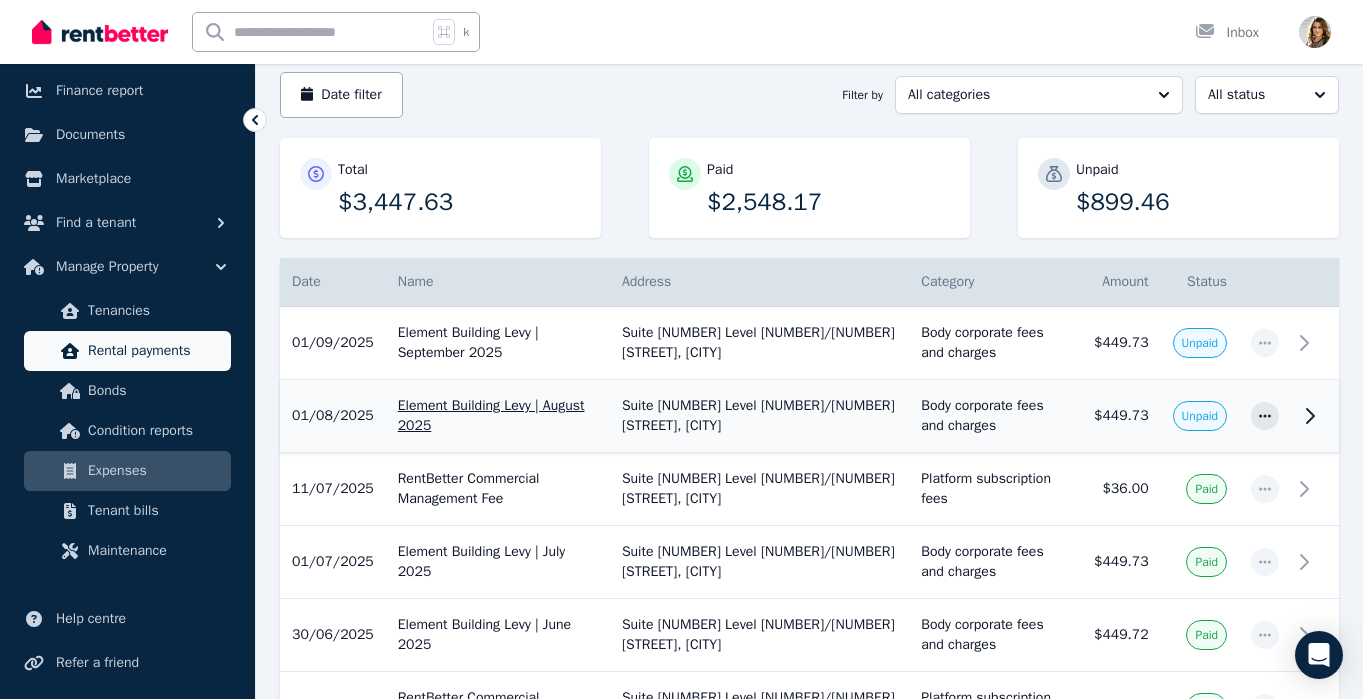 scroll, scrollTop: 206, scrollLeft: 0, axis: vertical 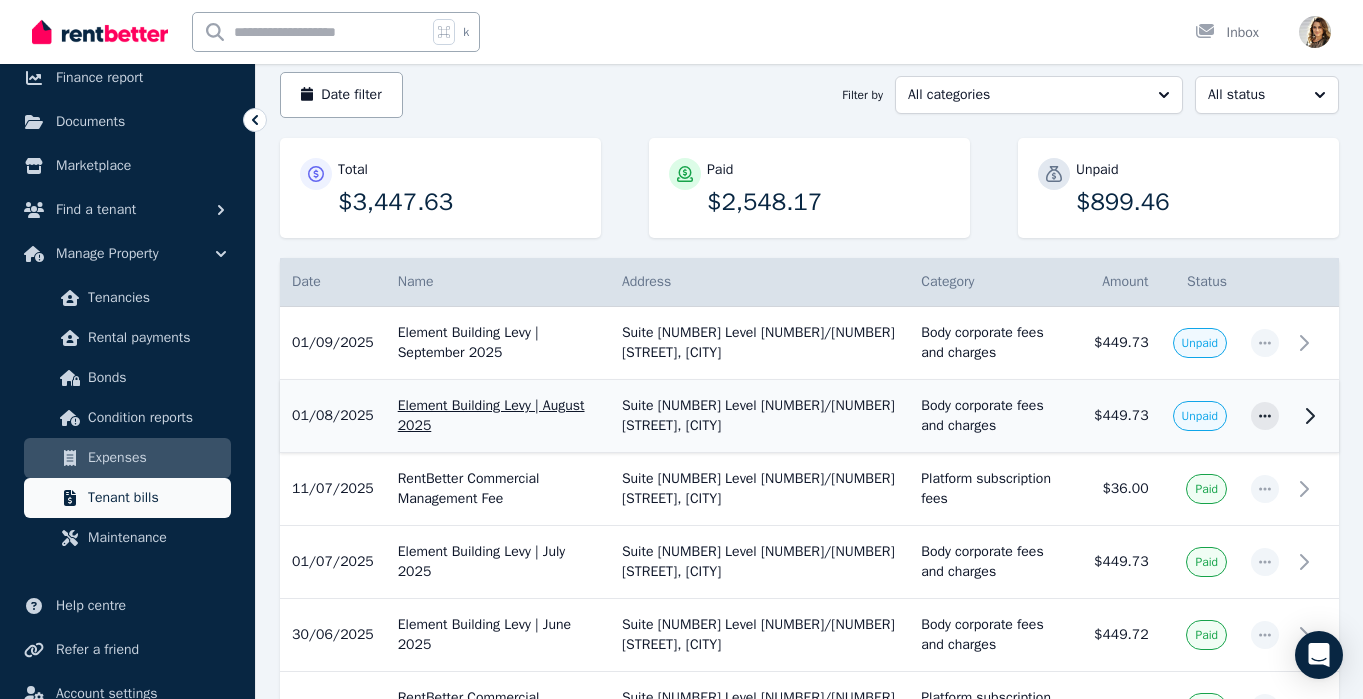 click on "Tenant bills" at bounding box center [155, 498] 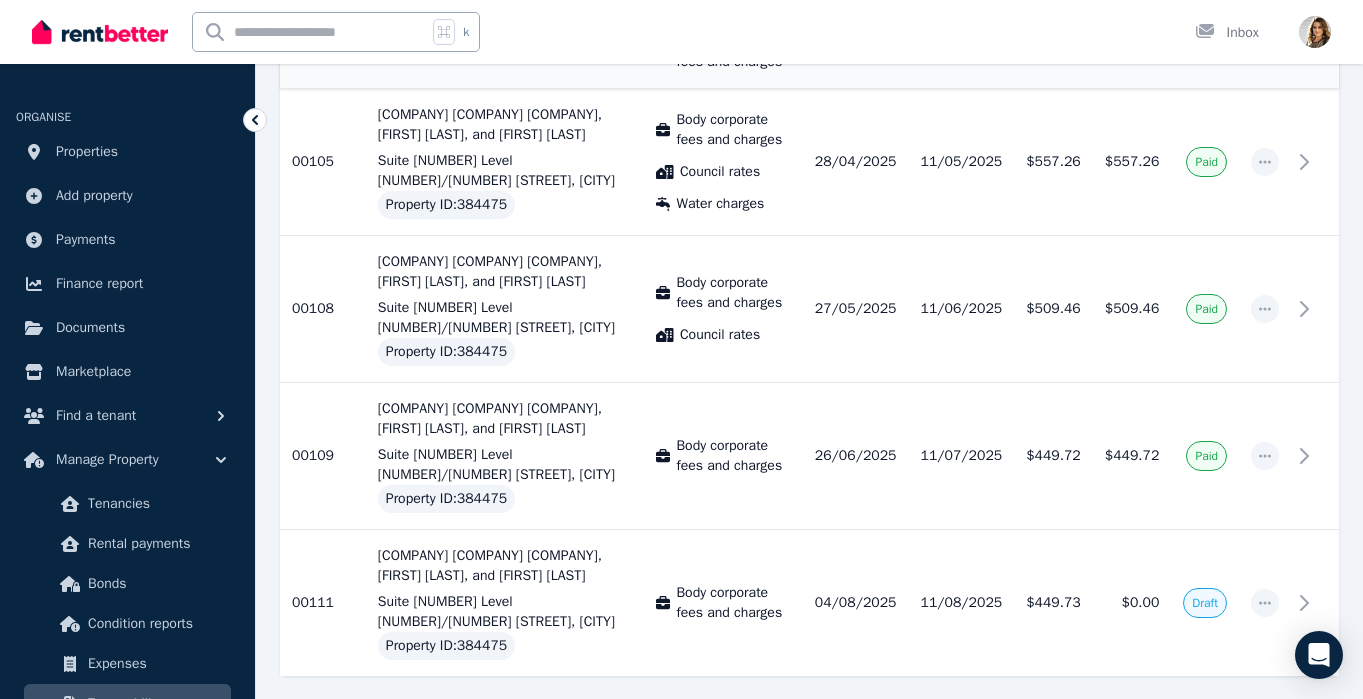 scroll, scrollTop: 794, scrollLeft: 0, axis: vertical 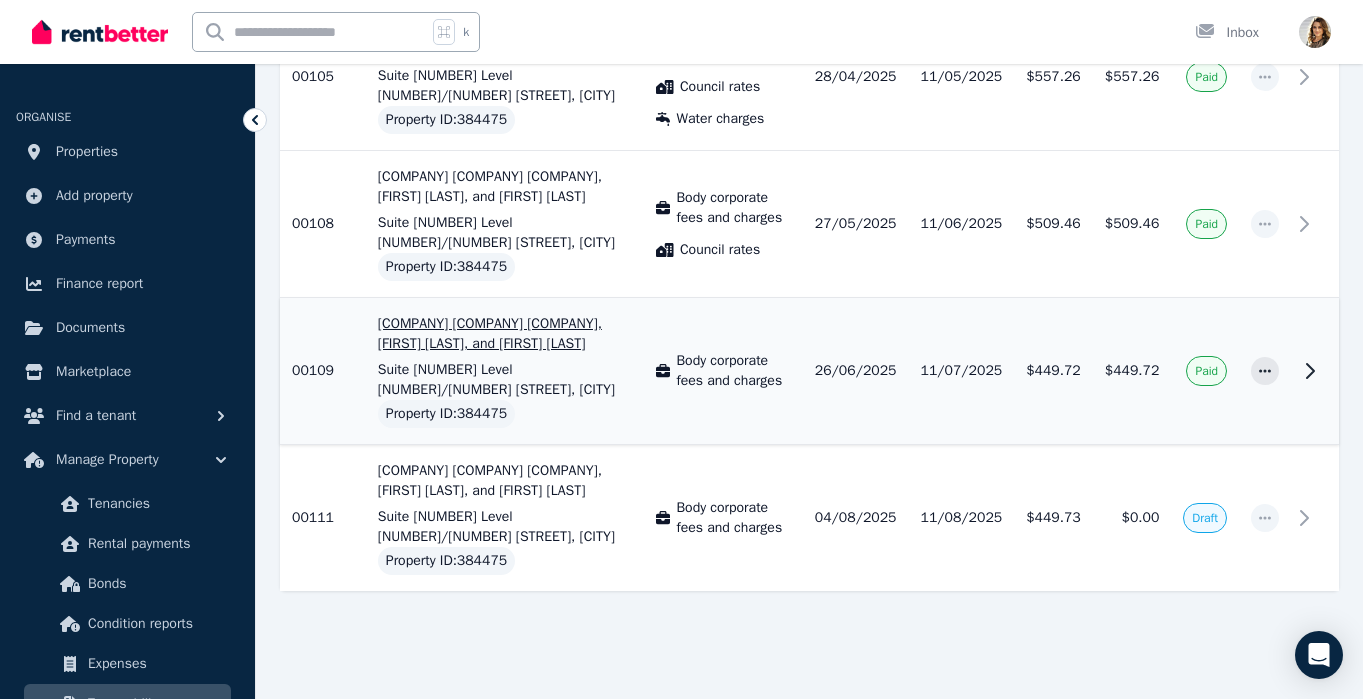 click on "Suite [NUMBER] Level [NUMBER]/[NUMBER] [STREET], [CITY]" at bounding box center [505, 380] 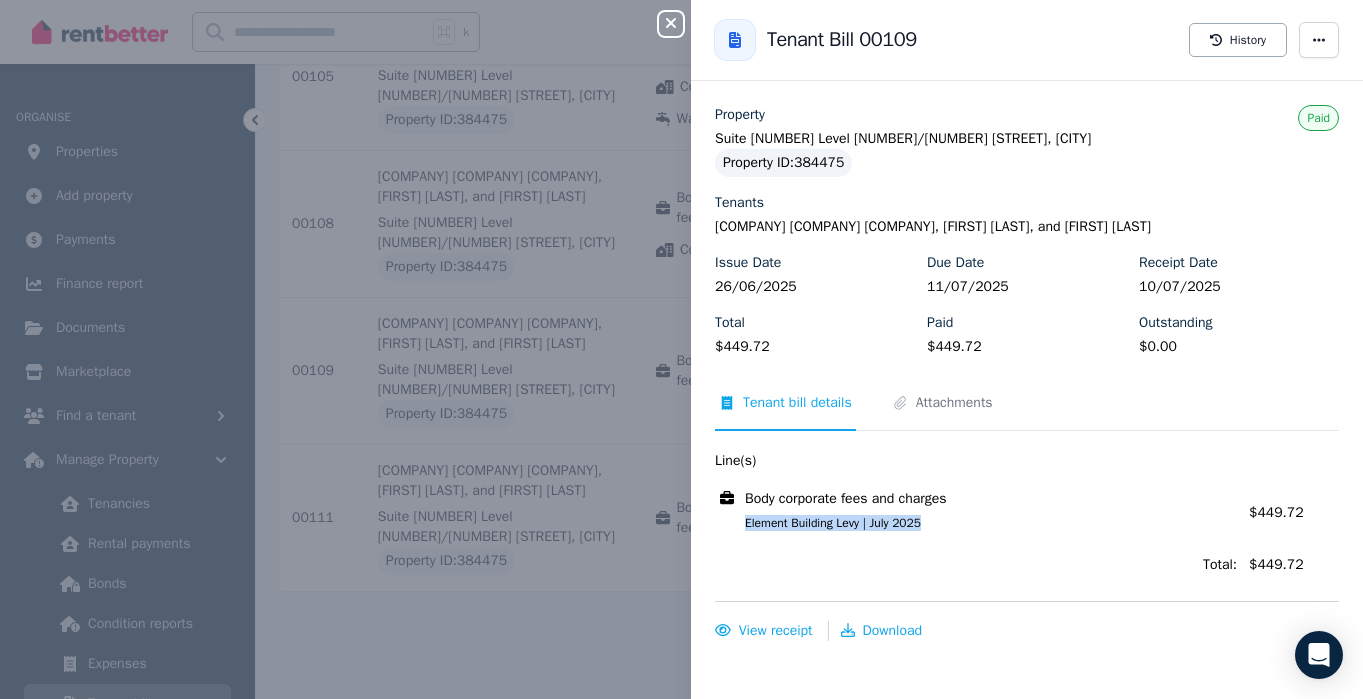 drag, startPoint x: 962, startPoint y: 526, endPoint x: 706, endPoint y: 525, distance: 256.00195 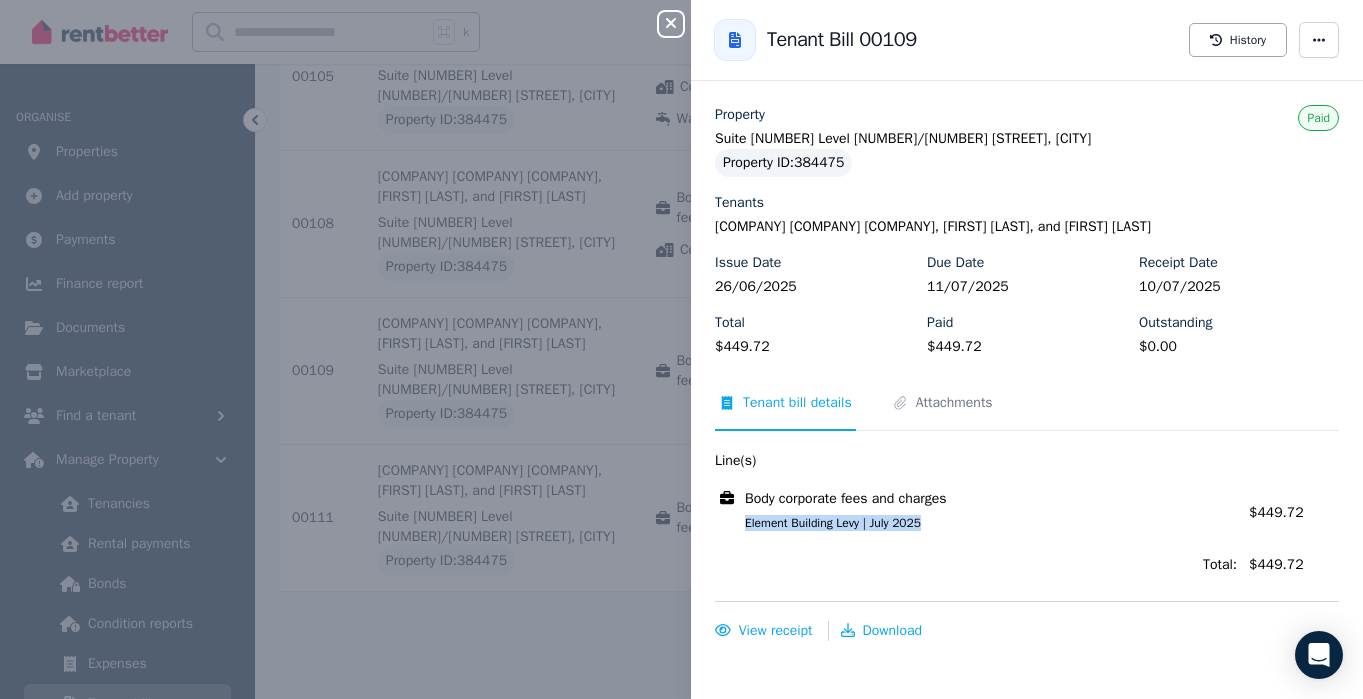 click on "Suite [NUMBER] Level [NUMBER]/[NUMBER] [STREET], [CITY] Property ID :  [NUMBER] Tenants [COMPANY] [COMPANY] [COMPANY], [FIRST] [LAST], [FIRST] [LAST] Issue Date [DATE] Due Date [DATE] Receipt Date [DATE] Total $[AMOUNT] Paid $[AMOUNT] Outstanding $[AMOUNT] Paid Tenant bill details Attachments Line(s) Body corporate fees and charges Element Building Levy | [MONTH] [YEAR] Amount:  $[AMOUNT] Total: $[AMOUNT] View receipt Download" at bounding box center [1027, 373] 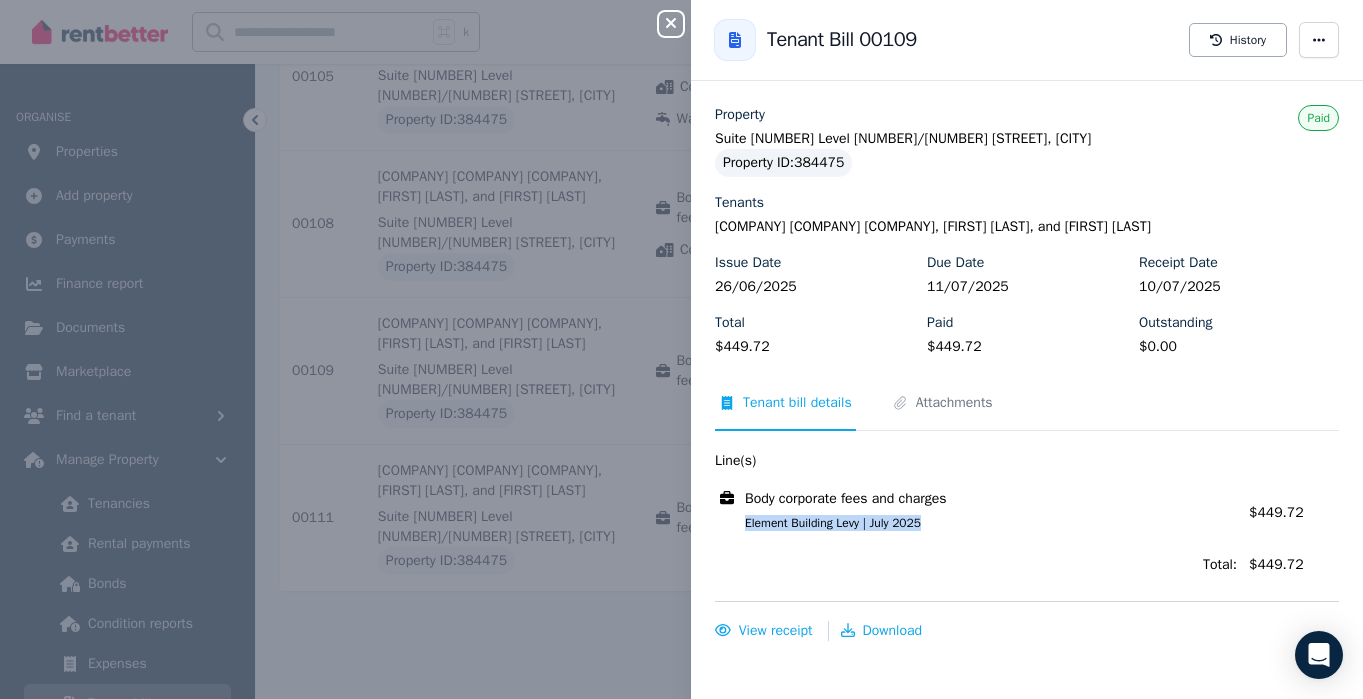 copy on "Element Building Levy | July 2025" 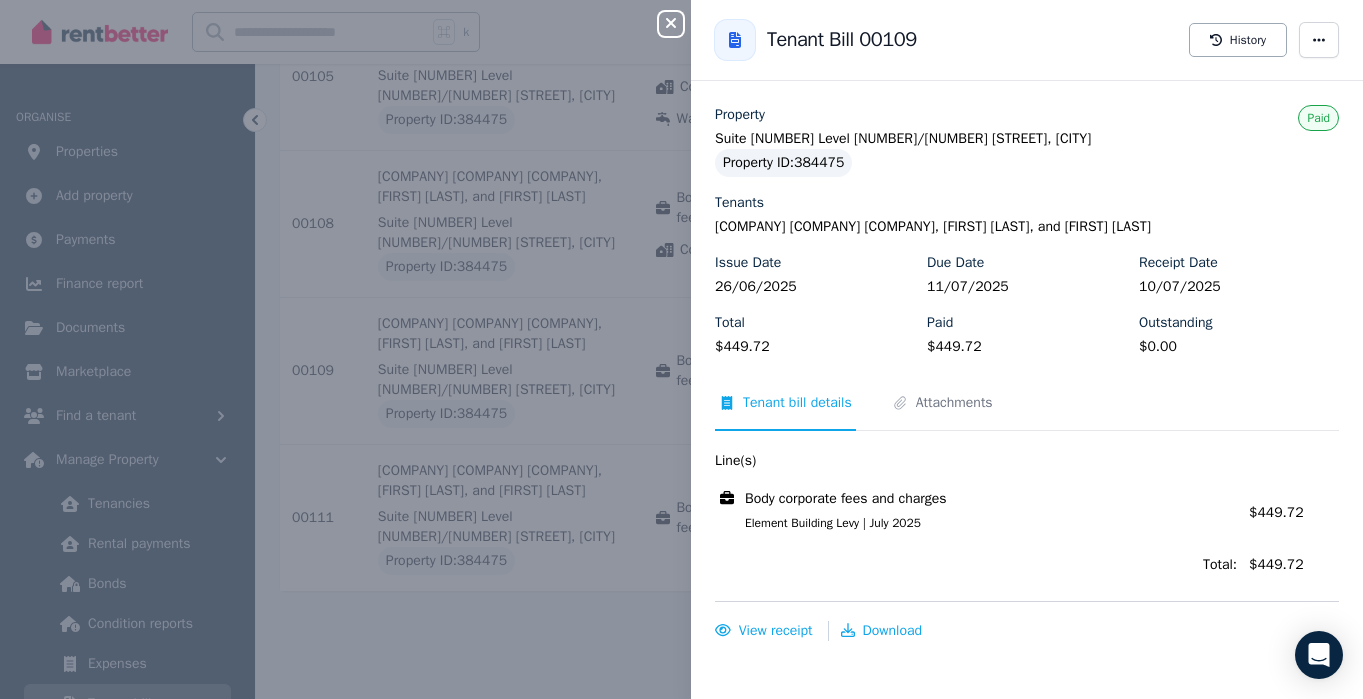 click on "Close panel Back to  Tenant Bill 00109 History Property Suite [NUMBER] Level [NUMBER]/[NUMBER] [STREET], [CITY] Property ID :  [NUMBER] Tenants [COMPANY] [COMPANY] [COMPANY], [FIRST] [LAST], [FIRST] [LAST] Issue Date [DATE] Due Date [DATE] Receipt Date [DATE] Total $[AMOUNT] Paid $[AMOUNT] Outstanding $[AMOUNT] Paid Tenant bill details Attachments Line(s) Body corporate fees and charges Element Building Levy | [MONTH] [YEAR] Amount:  $[AMOUNT] Total: $[AMOUNT] View receipt Download" at bounding box center (681, 349) 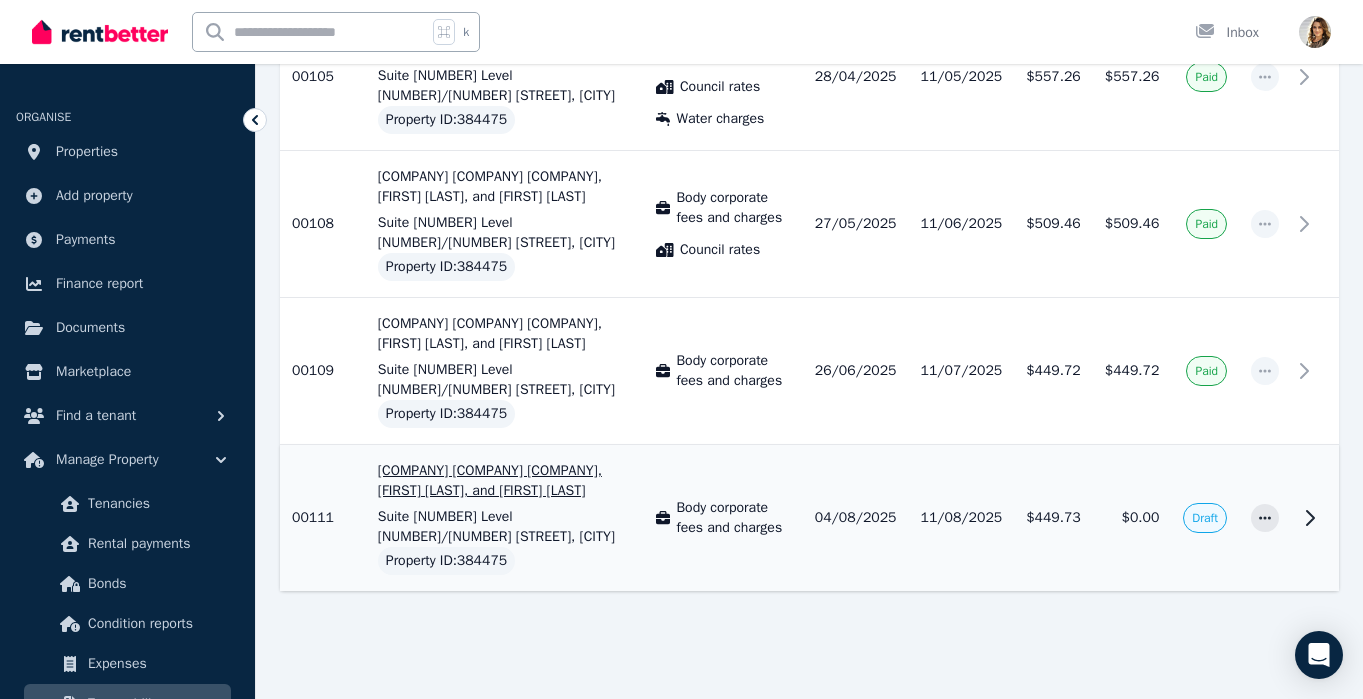 click on "[COMPANY] [COMPANY] [COMPANY], [FIRST] [LAST], and [FIRST] [LAST]" at bounding box center (505, 481) 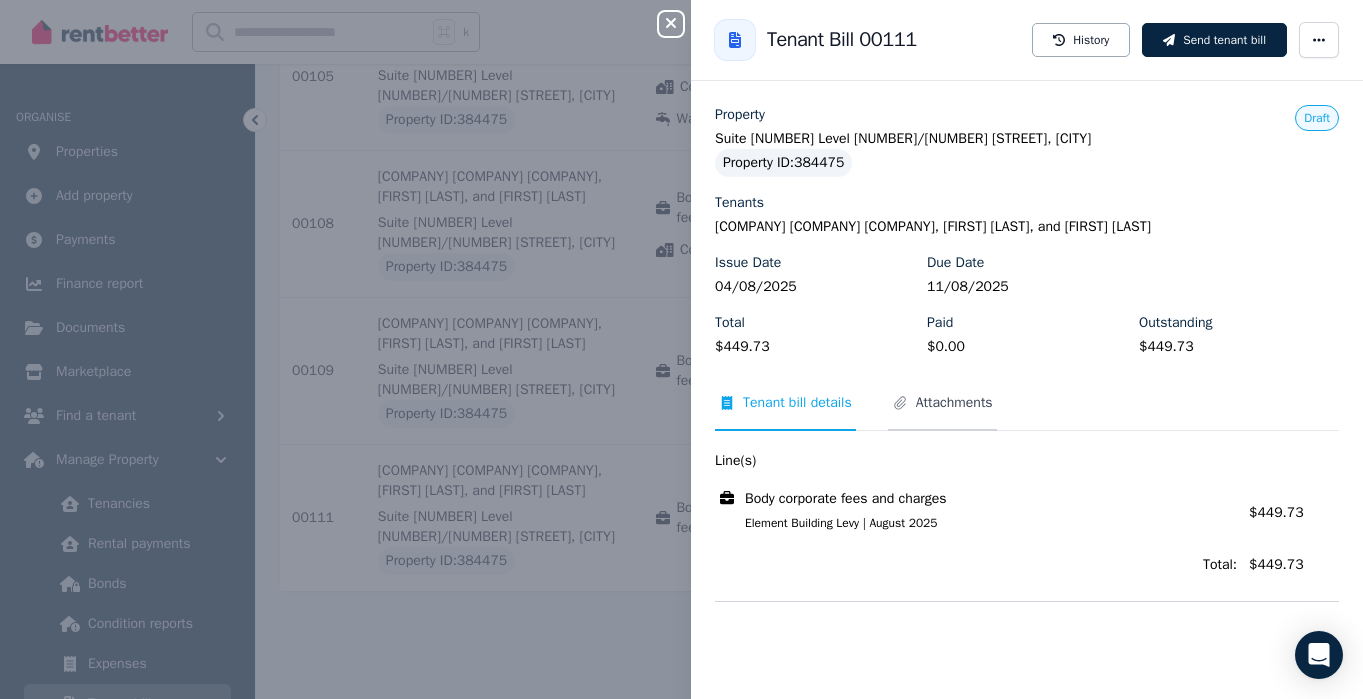 click on "Attachments" at bounding box center [954, 403] 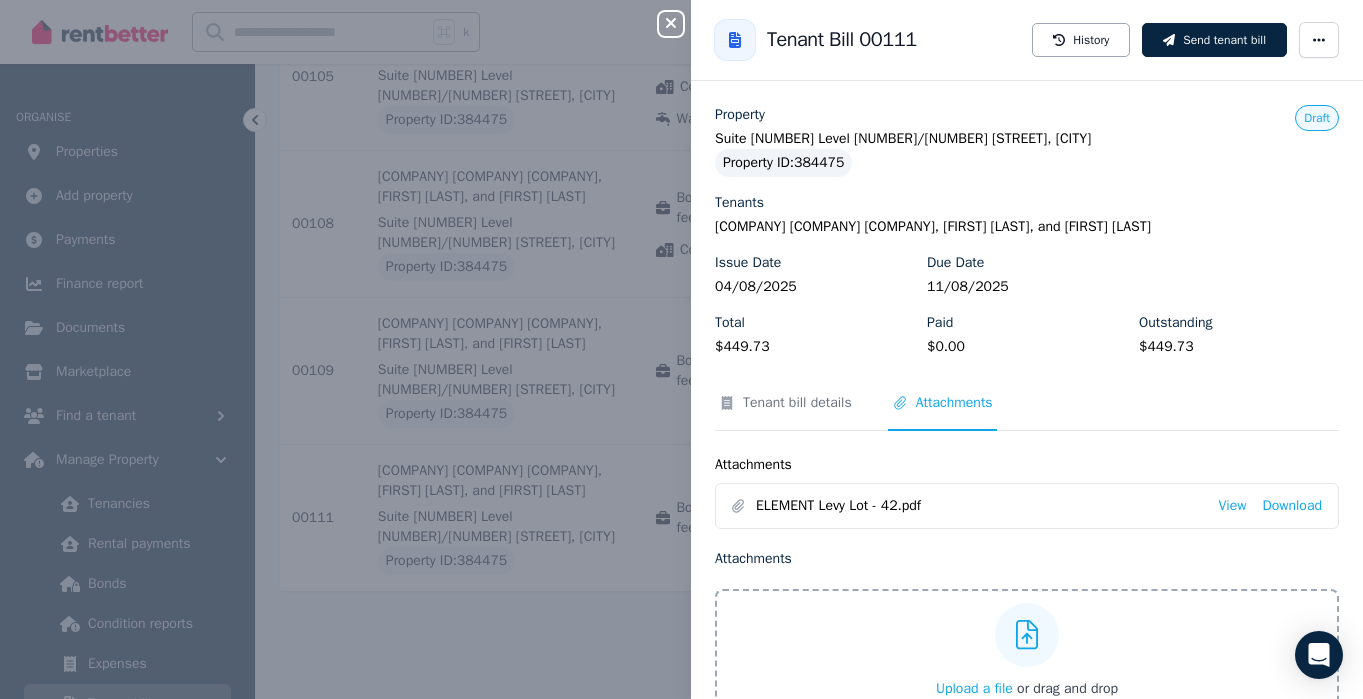 click on "Attachments ELEMENT Levy Lot - 42.pdf View Download Attachments Upload a file   or drag and drop" at bounding box center (1027, 580) 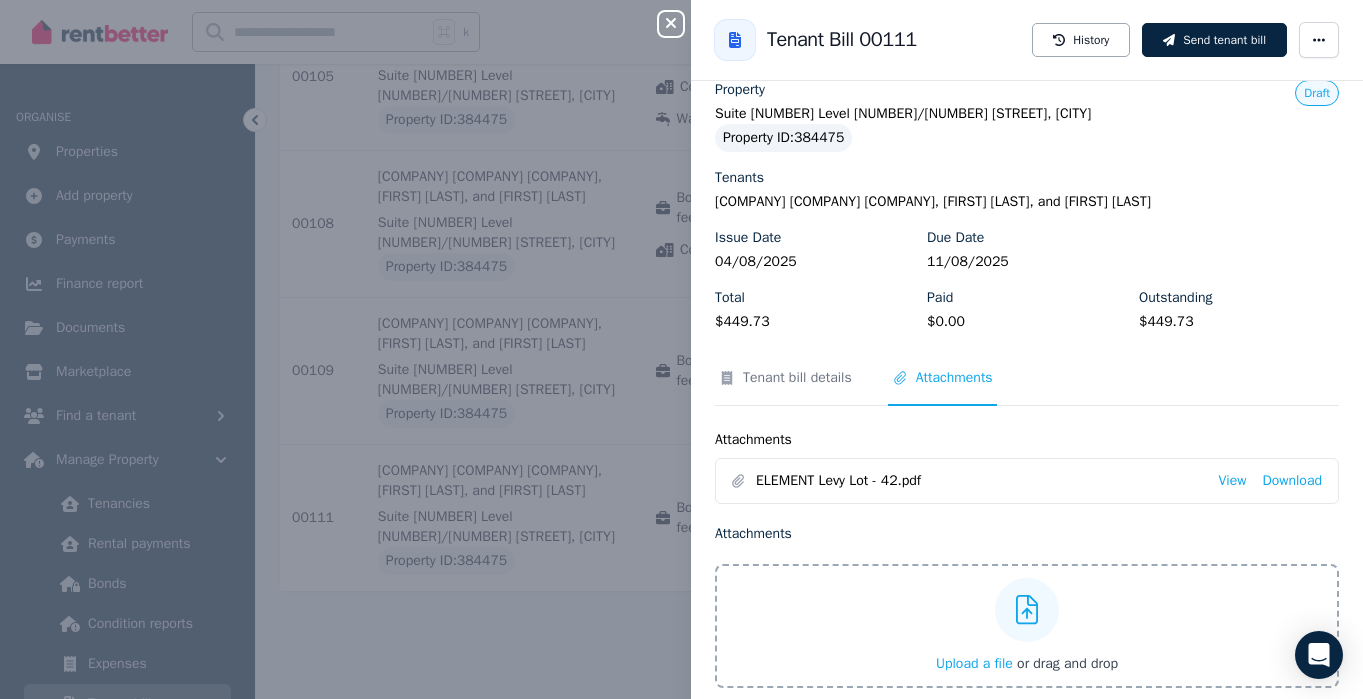 scroll, scrollTop: 78, scrollLeft: 0, axis: vertical 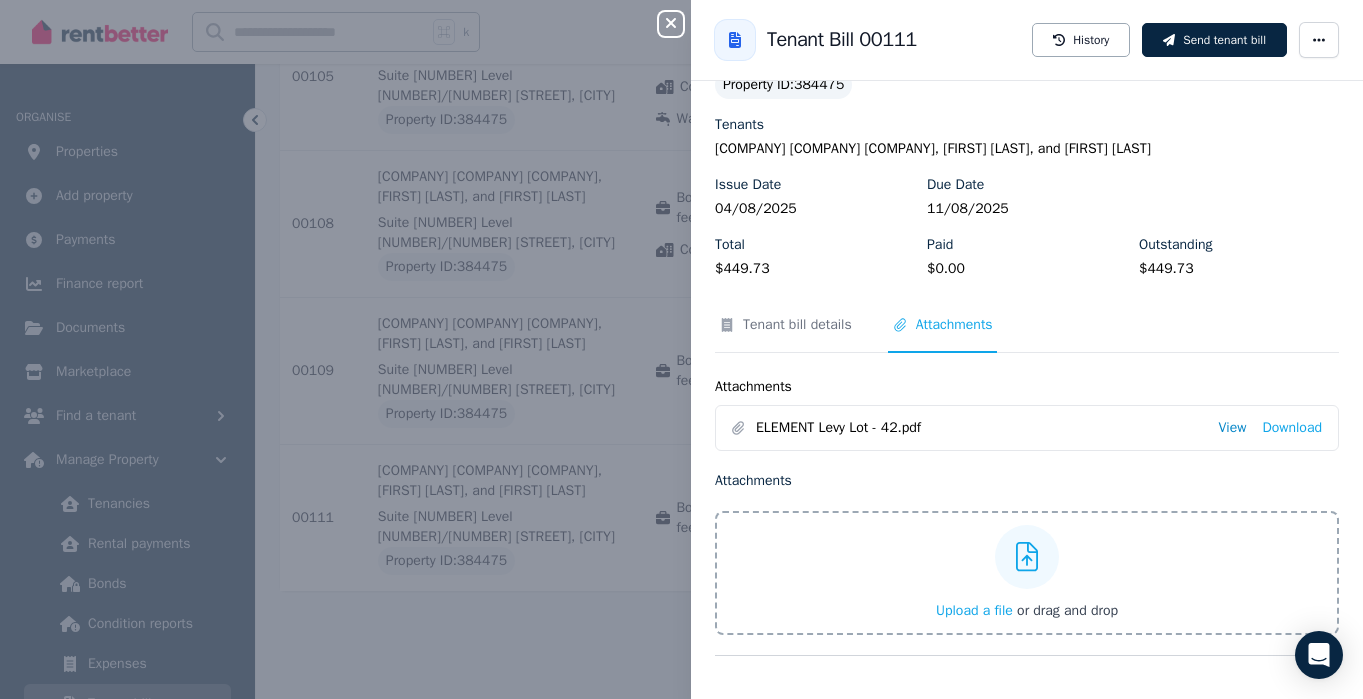 click on "View" at bounding box center (1232, 428) 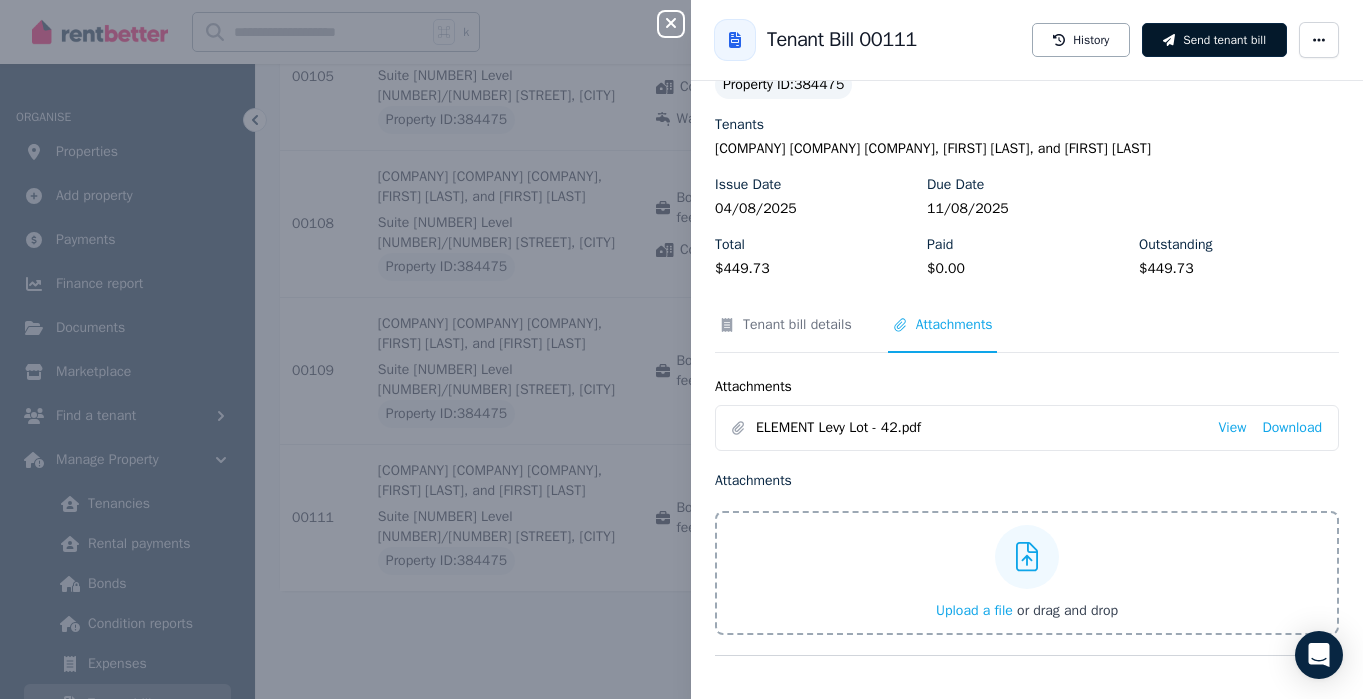 click on "Send tenant bill" at bounding box center (1214, 40) 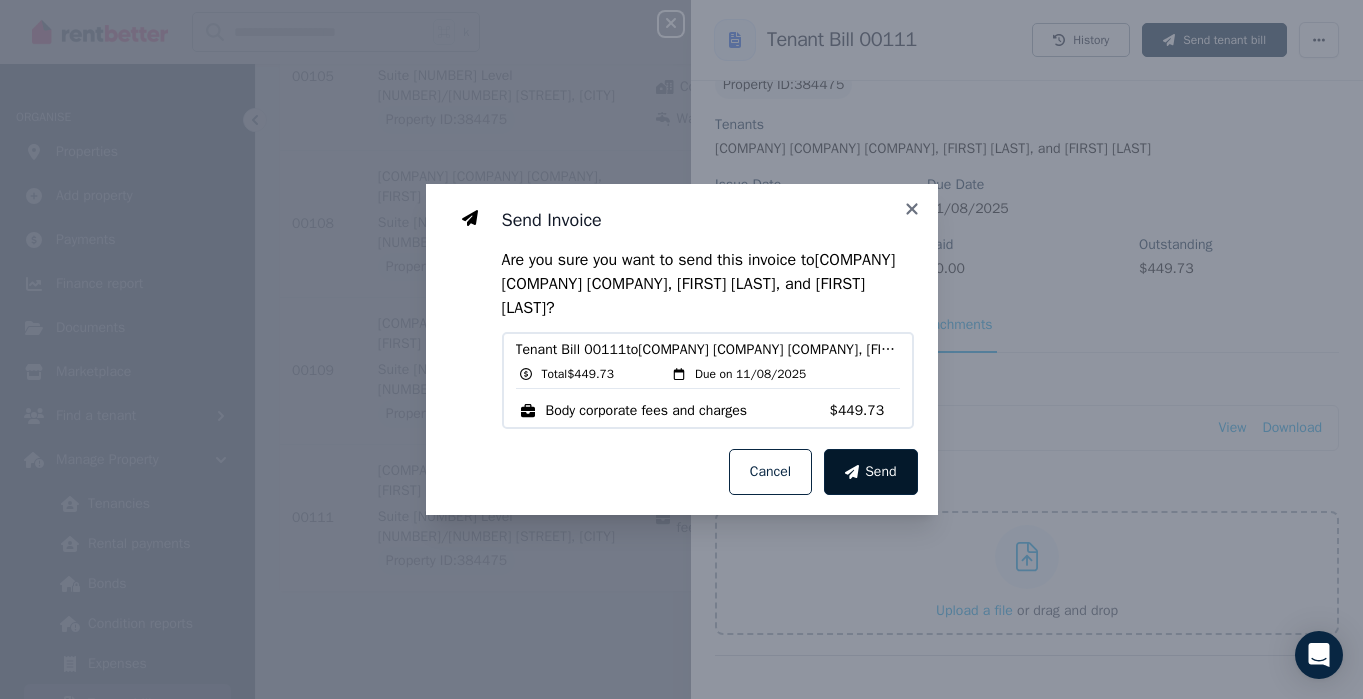 click on "Send" at bounding box center [880, 472] 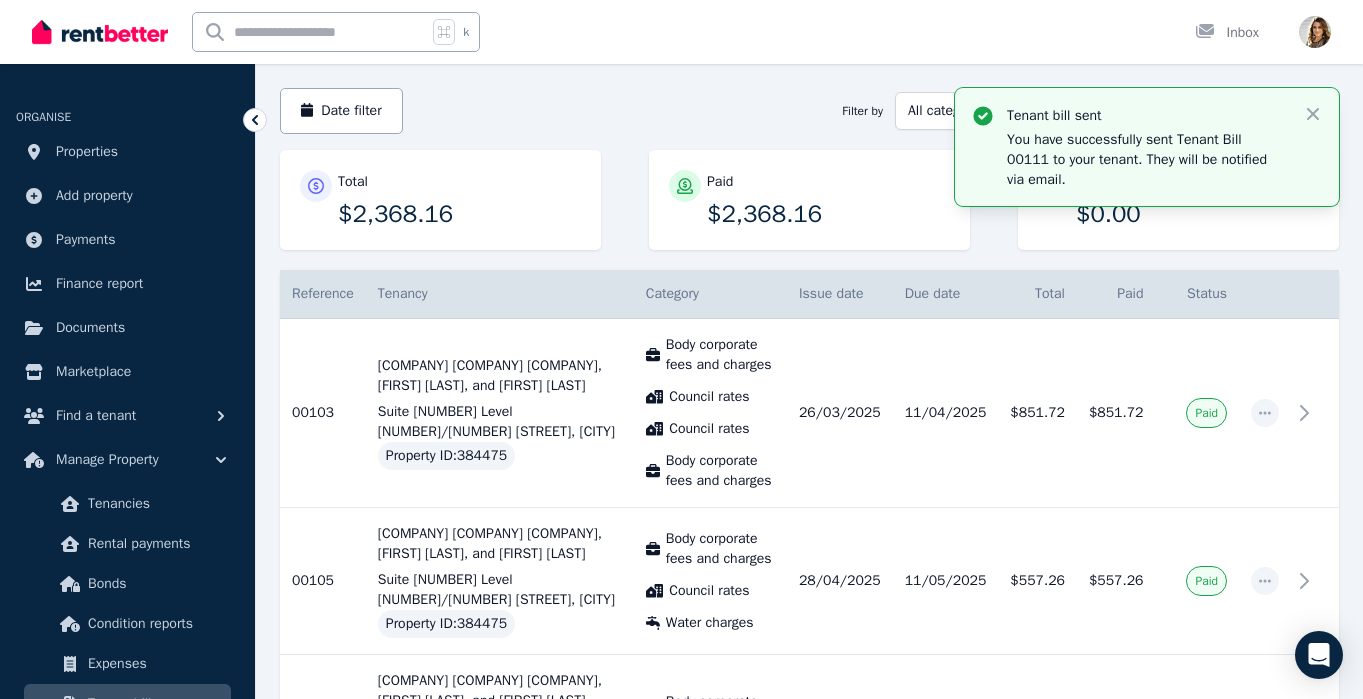 scroll, scrollTop: 110, scrollLeft: 0, axis: vertical 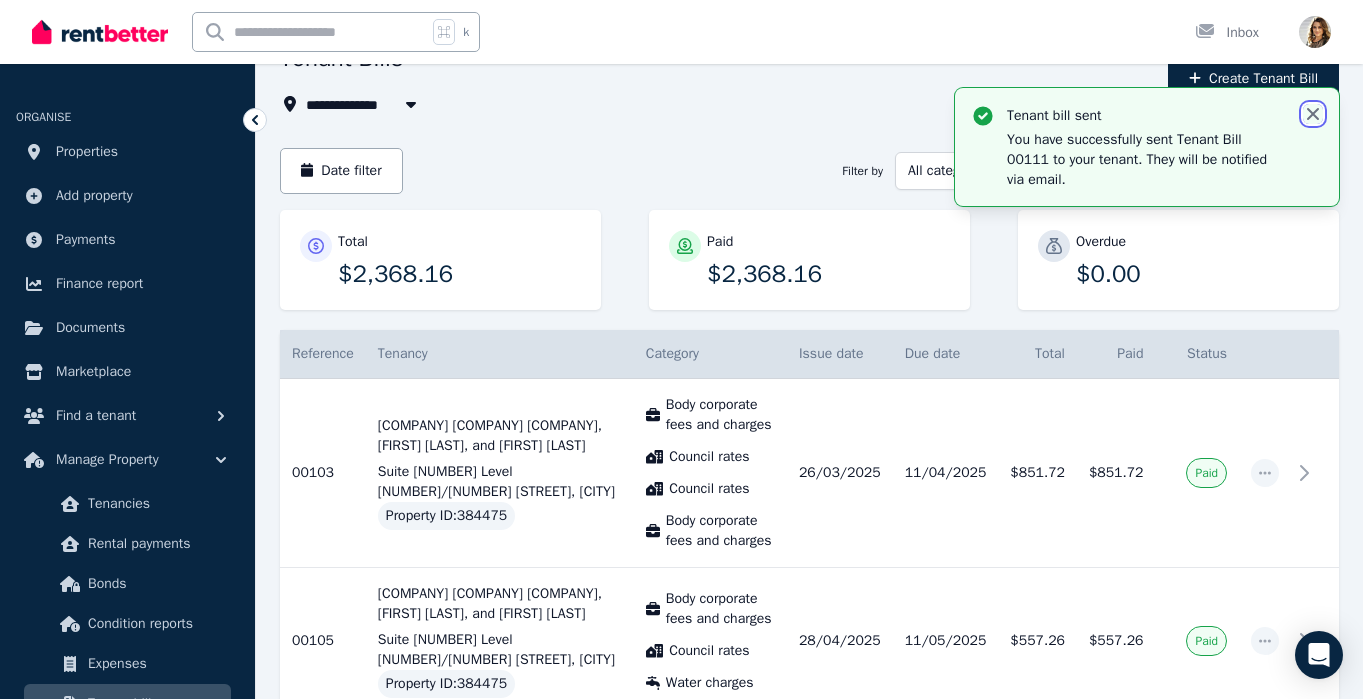 click 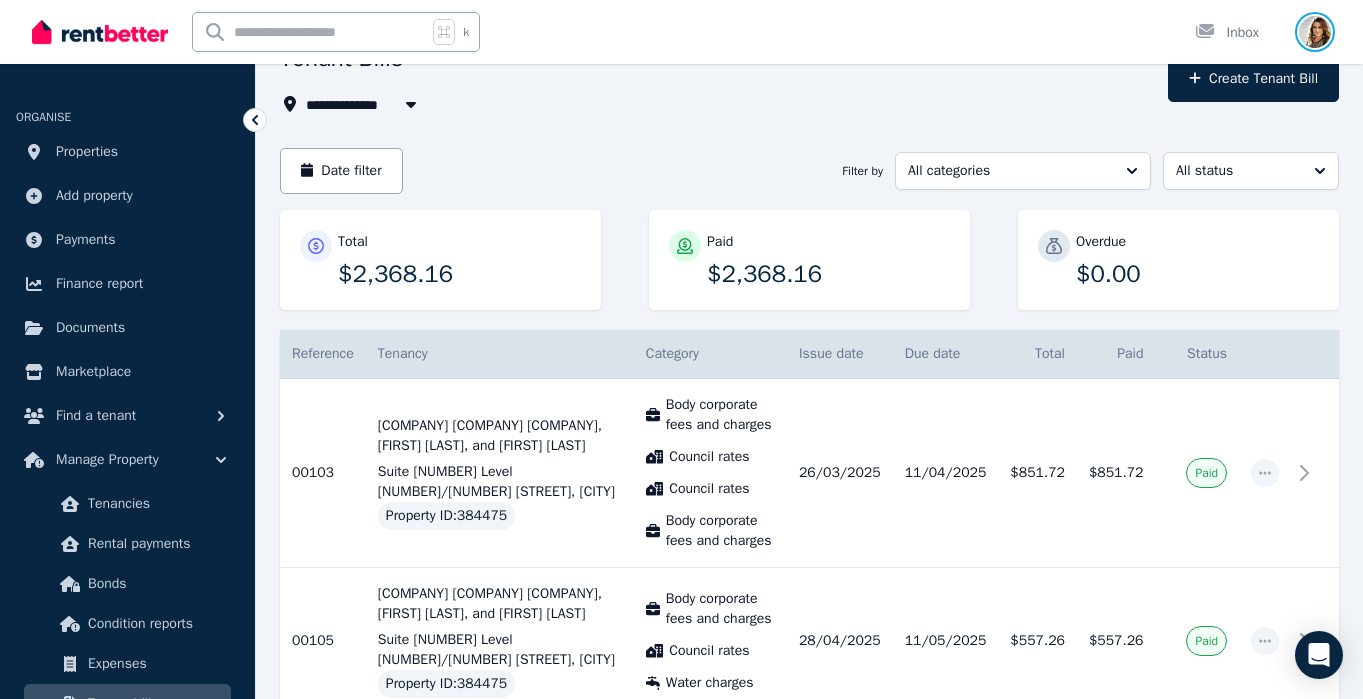 click at bounding box center [1315, 32] 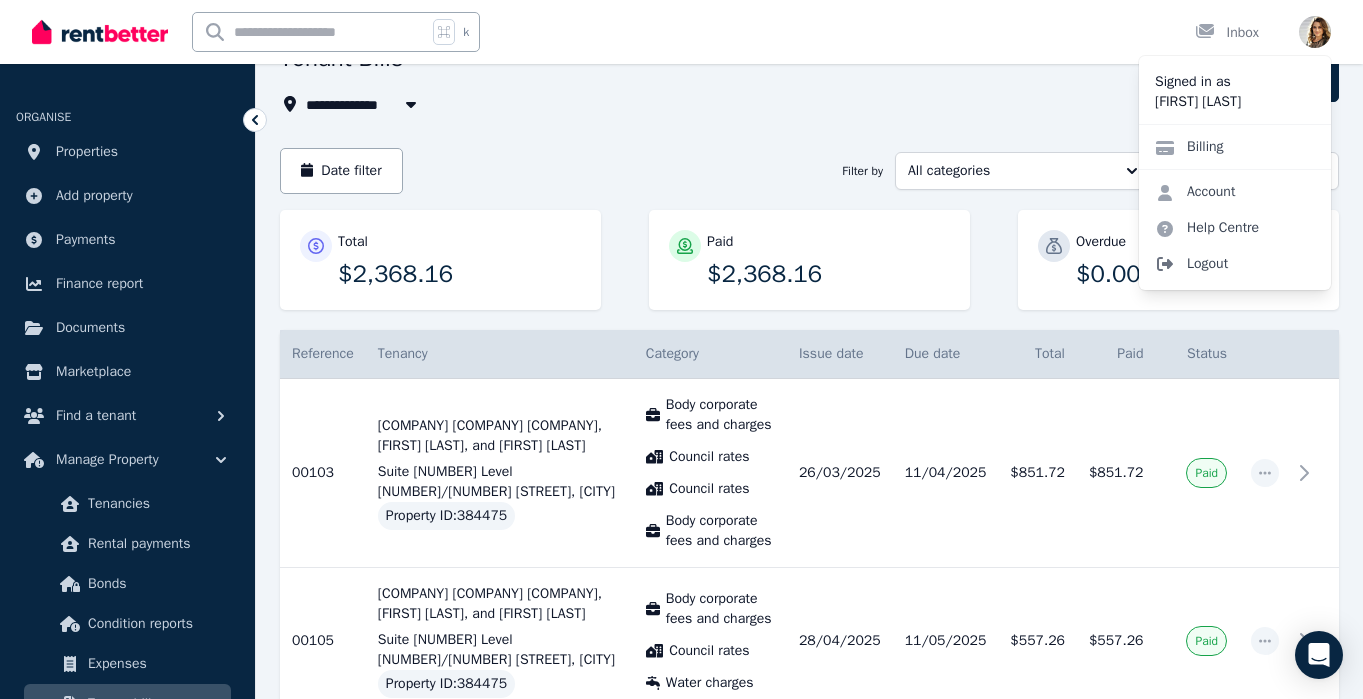 click on "Logout" at bounding box center [1235, 264] 